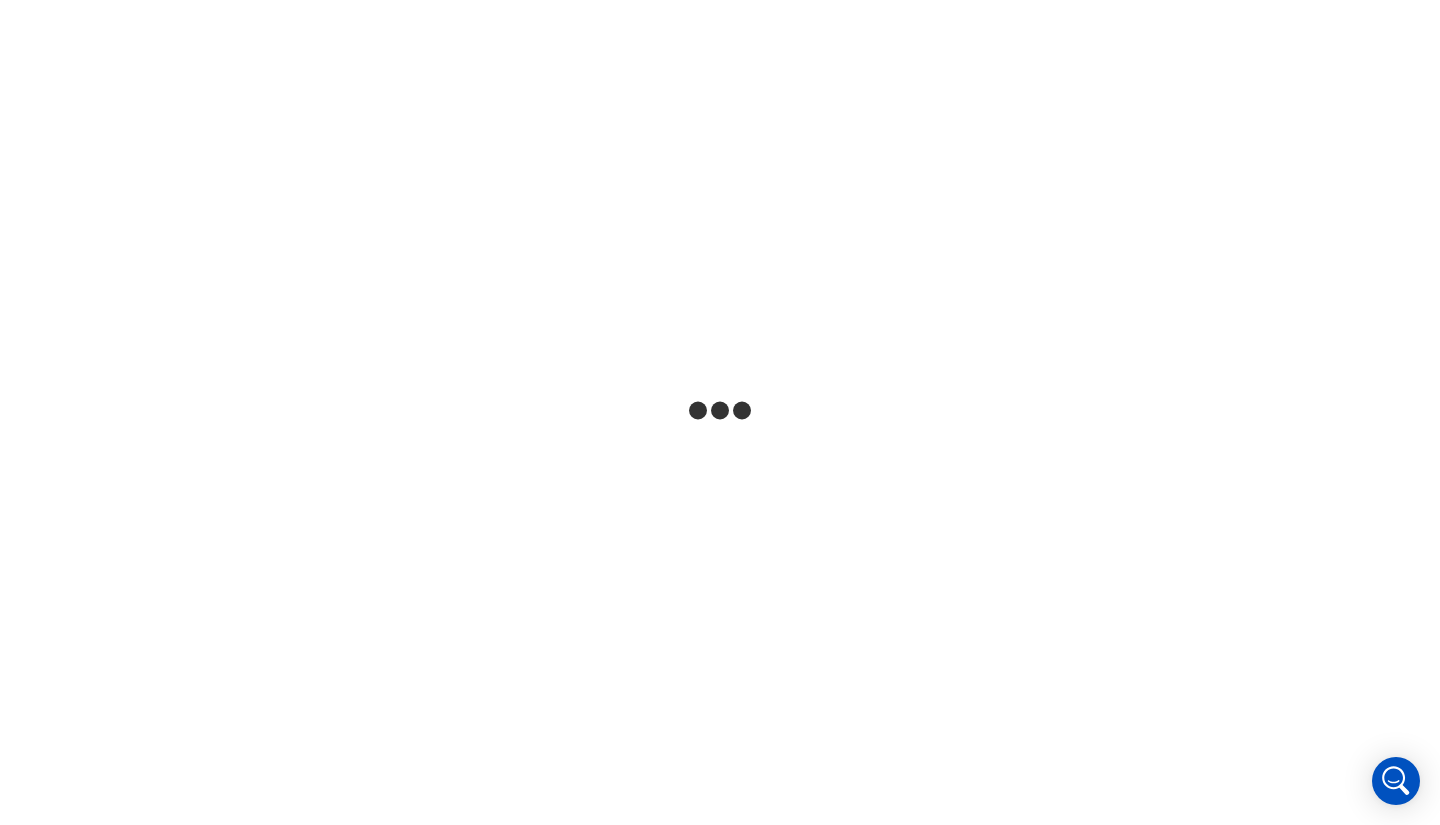 scroll, scrollTop: 0, scrollLeft: 0, axis: both 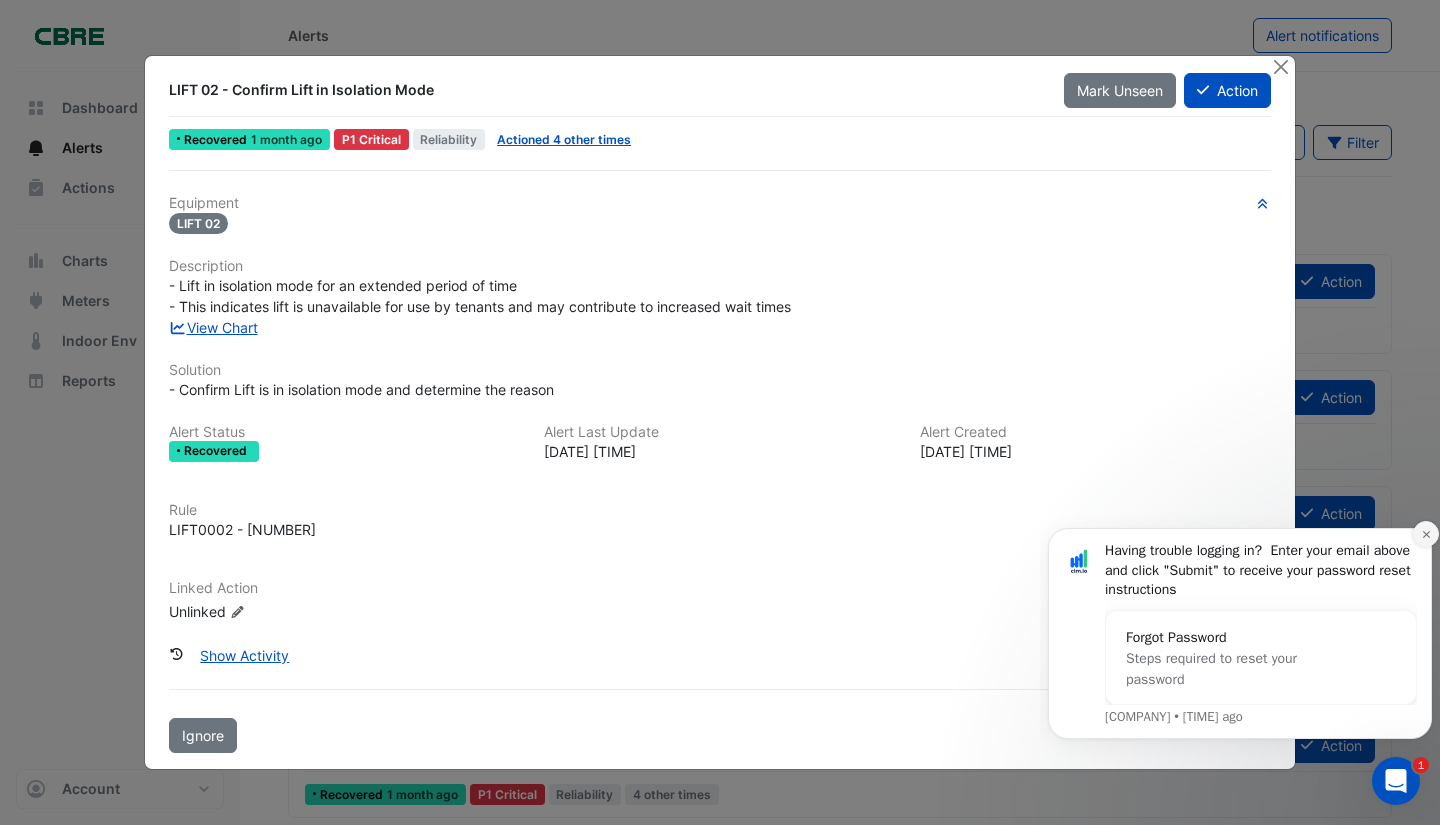 click at bounding box center (1426, 534) 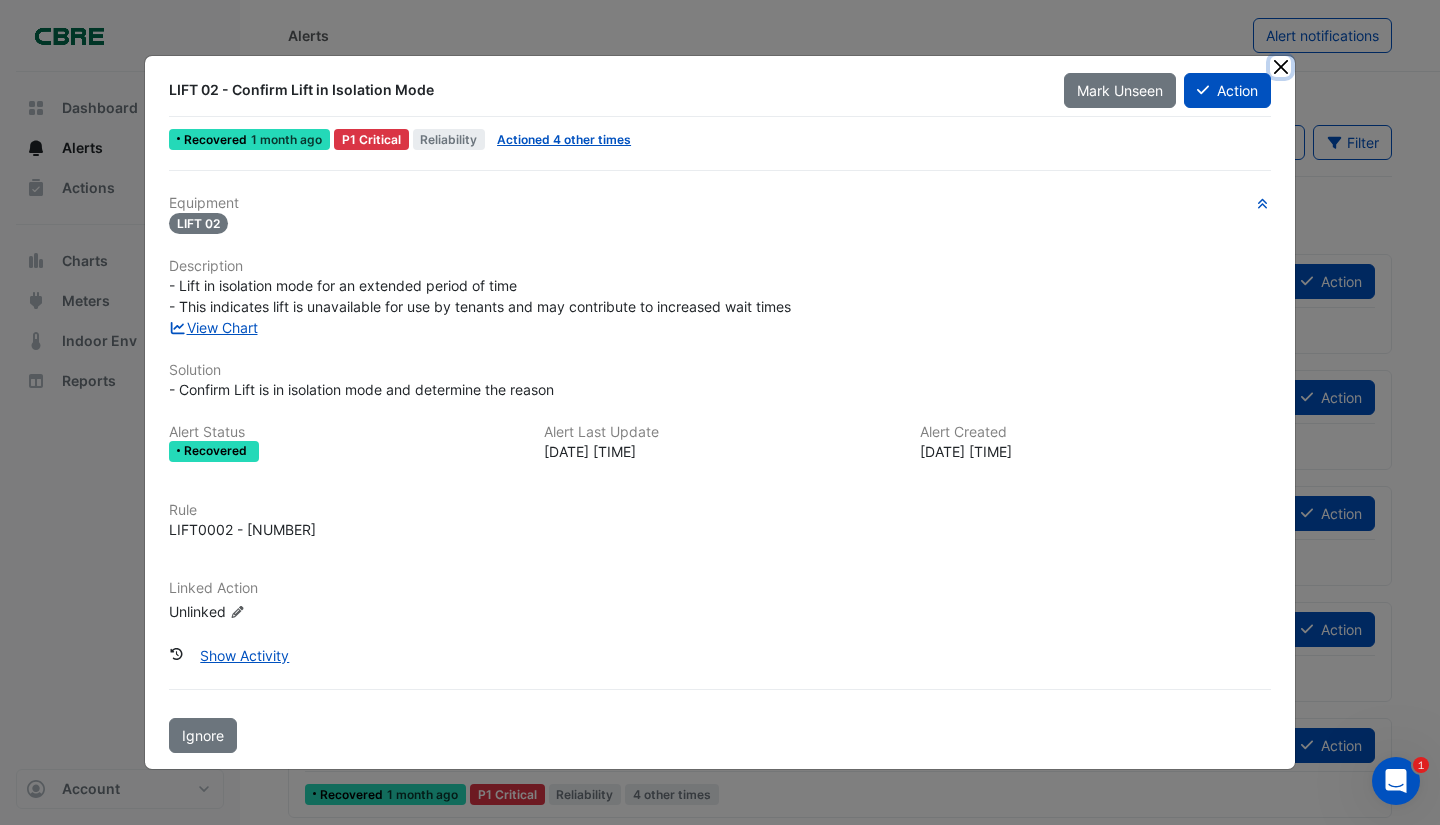 click 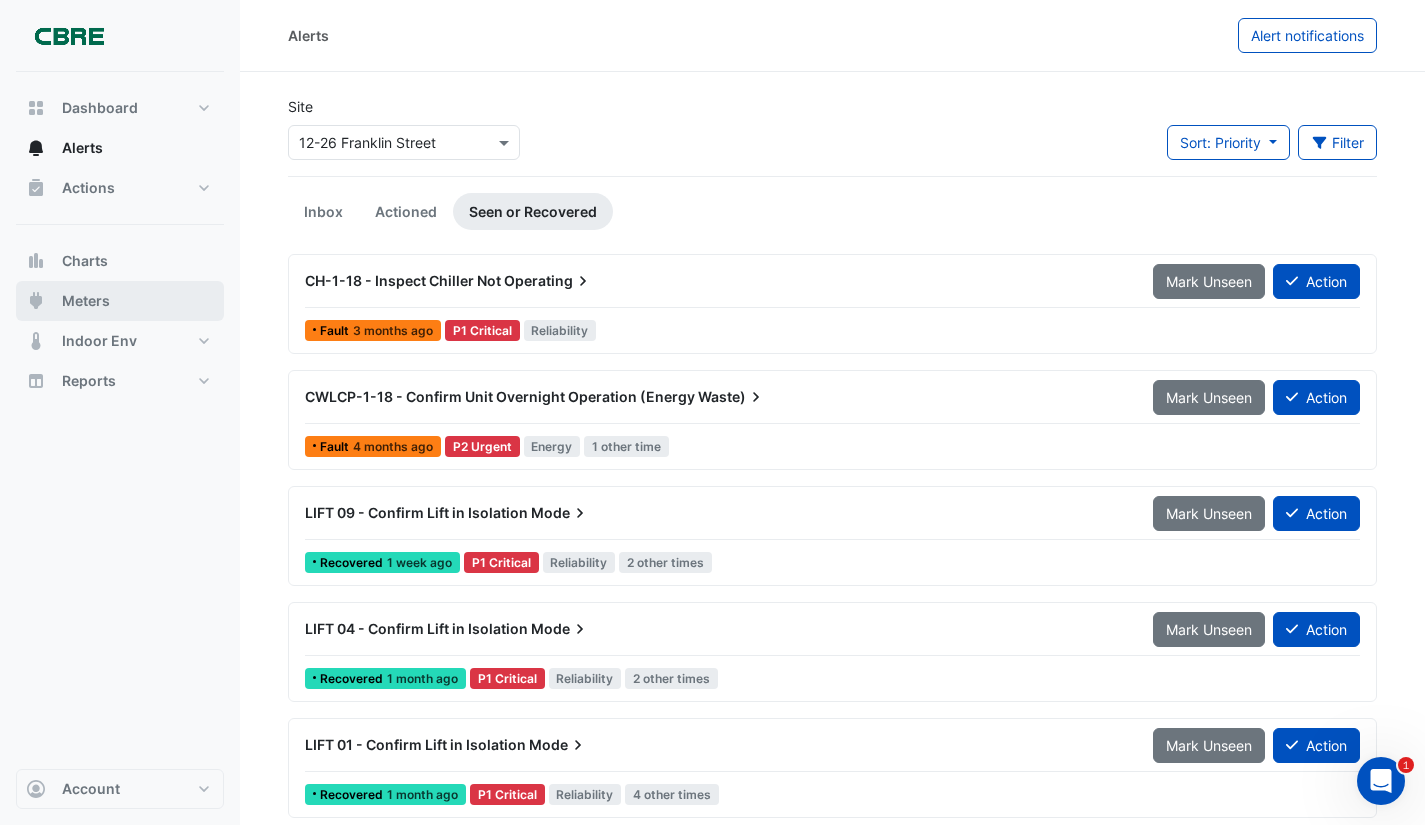 click on "Meters" at bounding box center [86, 301] 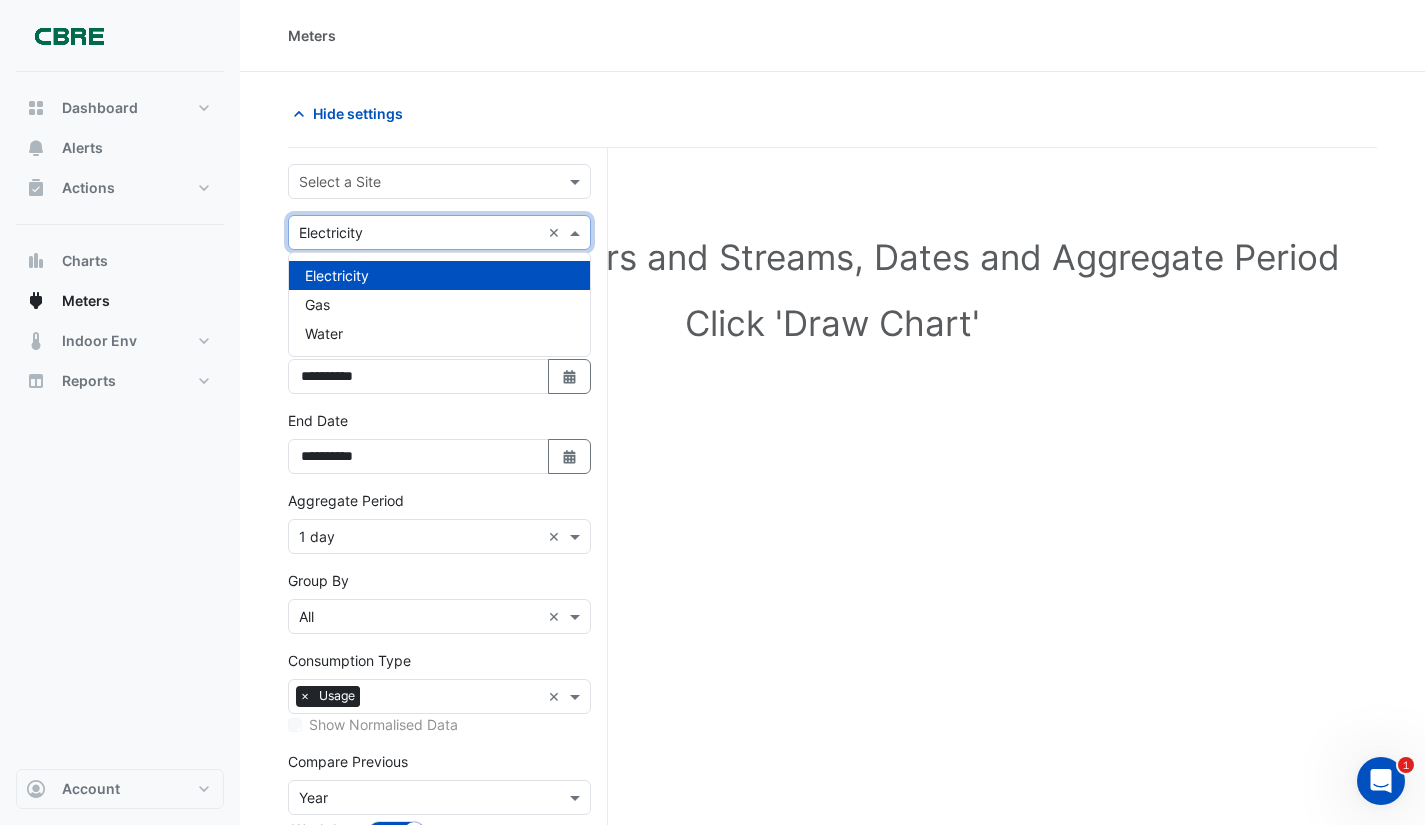 click at bounding box center [577, 232] 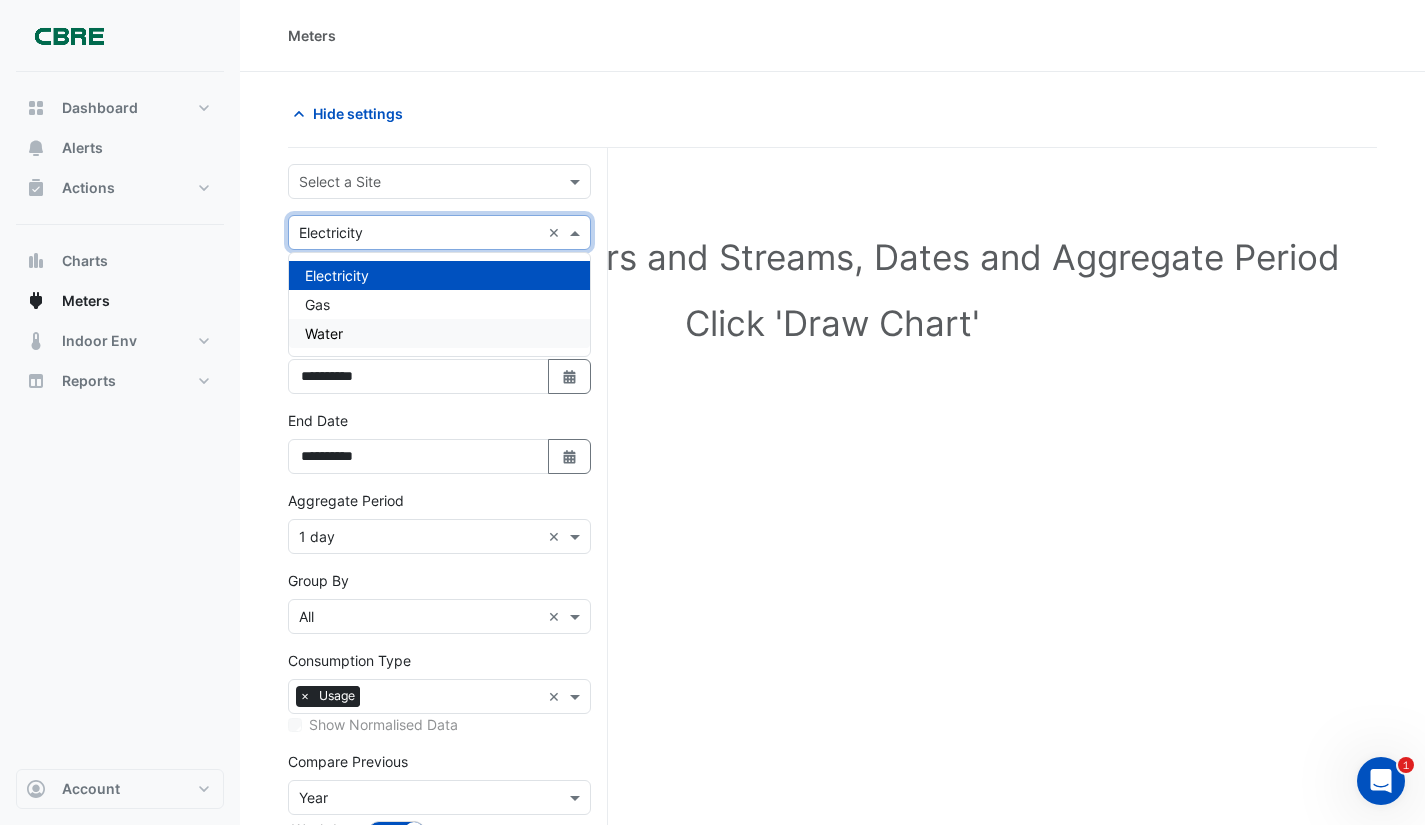 click on "Water" at bounding box center (439, 333) 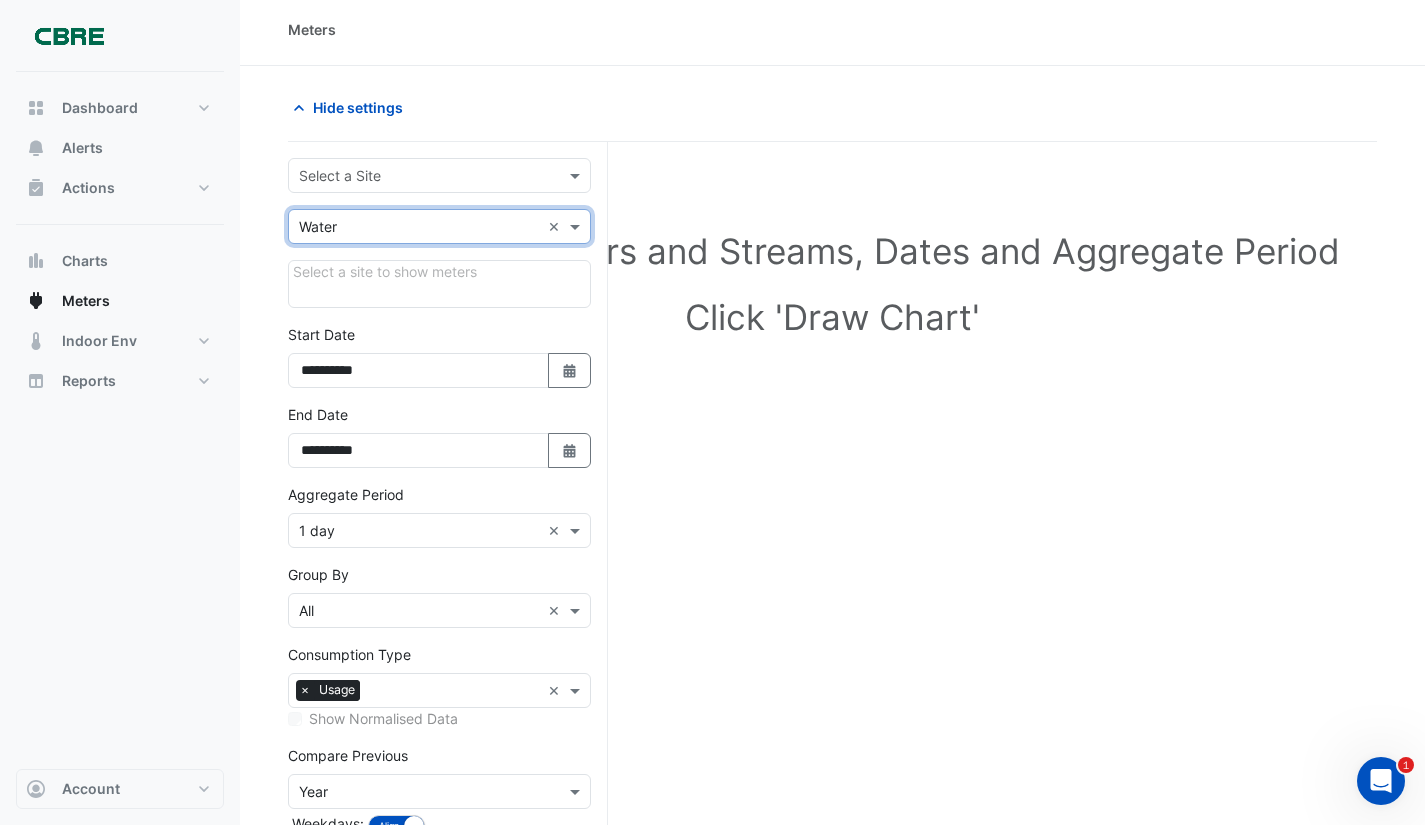 scroll, scrollTop: 0, scrollLeft: 0, axis: both 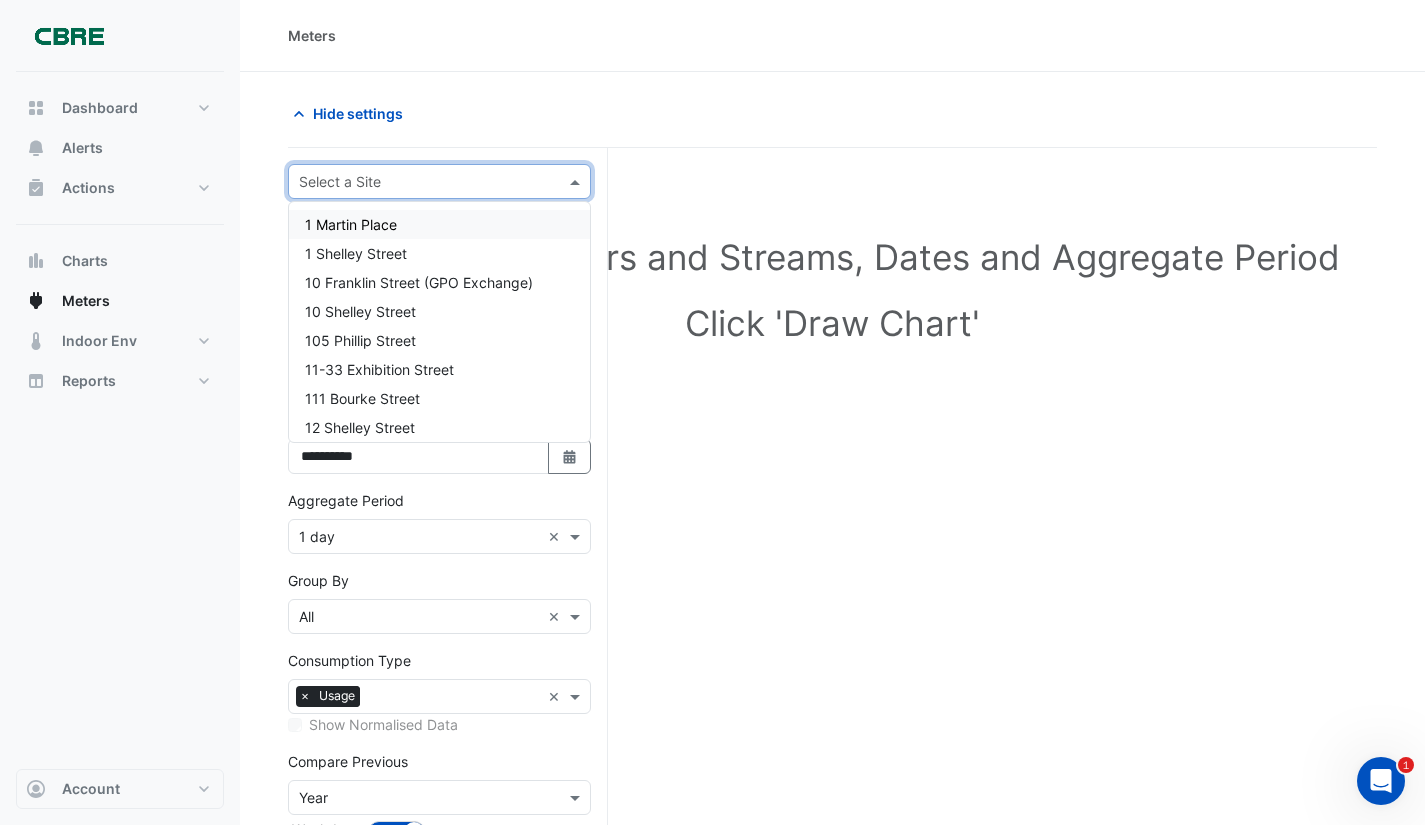click at bounding box center (439, 181) 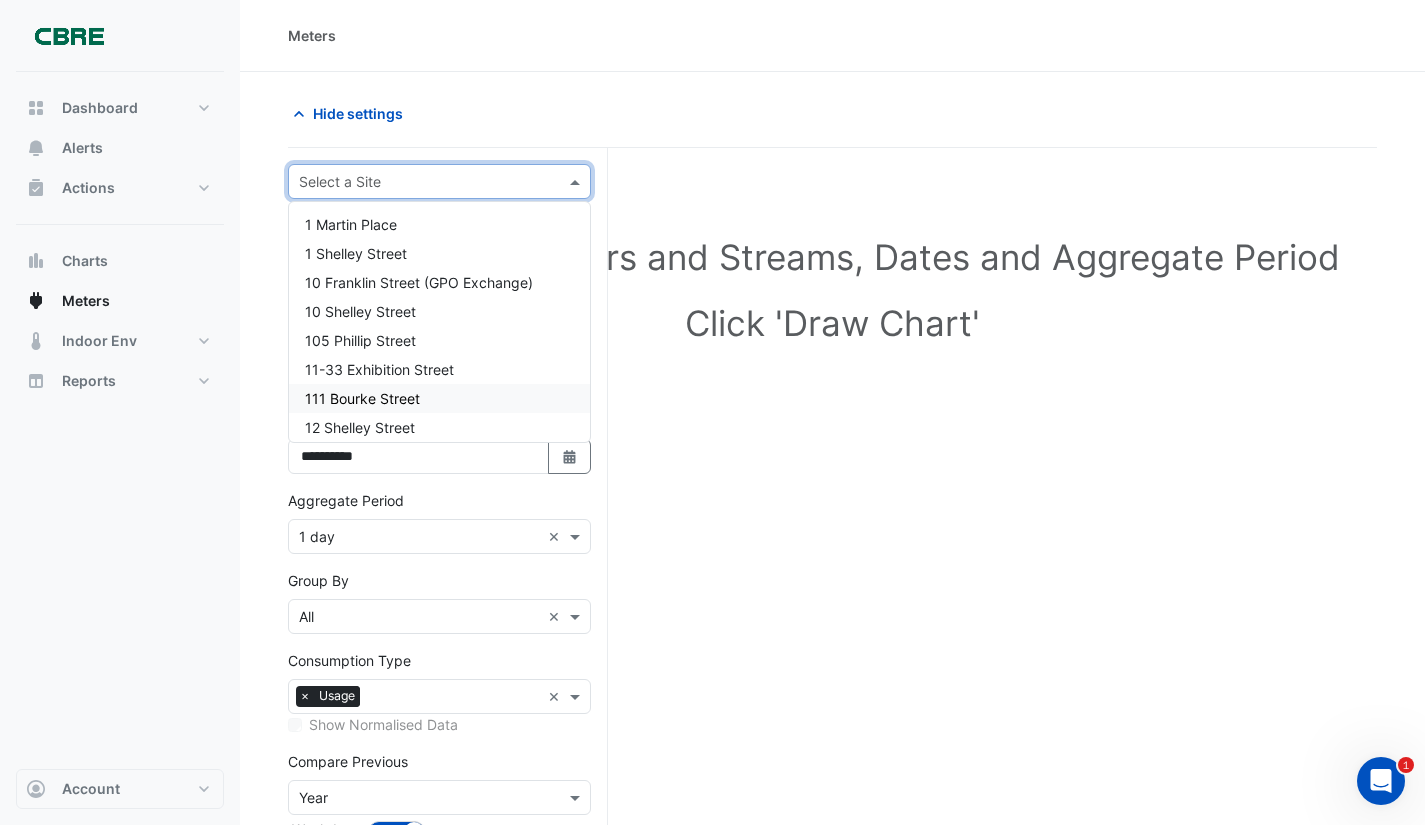scroll, scrollTop: 100, scrollLeft: 0, axis: vertical 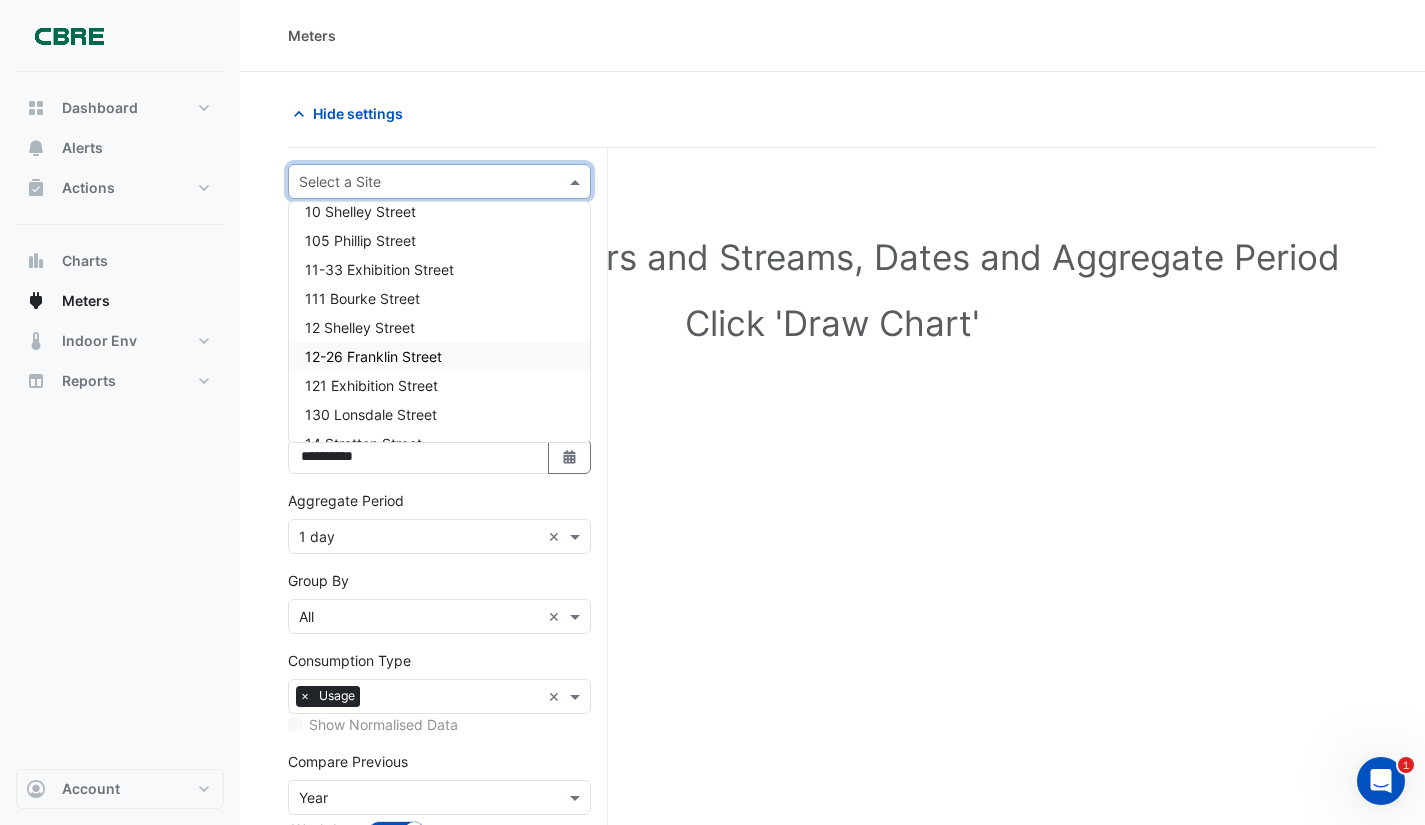 click on "12-26 Franklin Street" at bounding box center (373, 356) 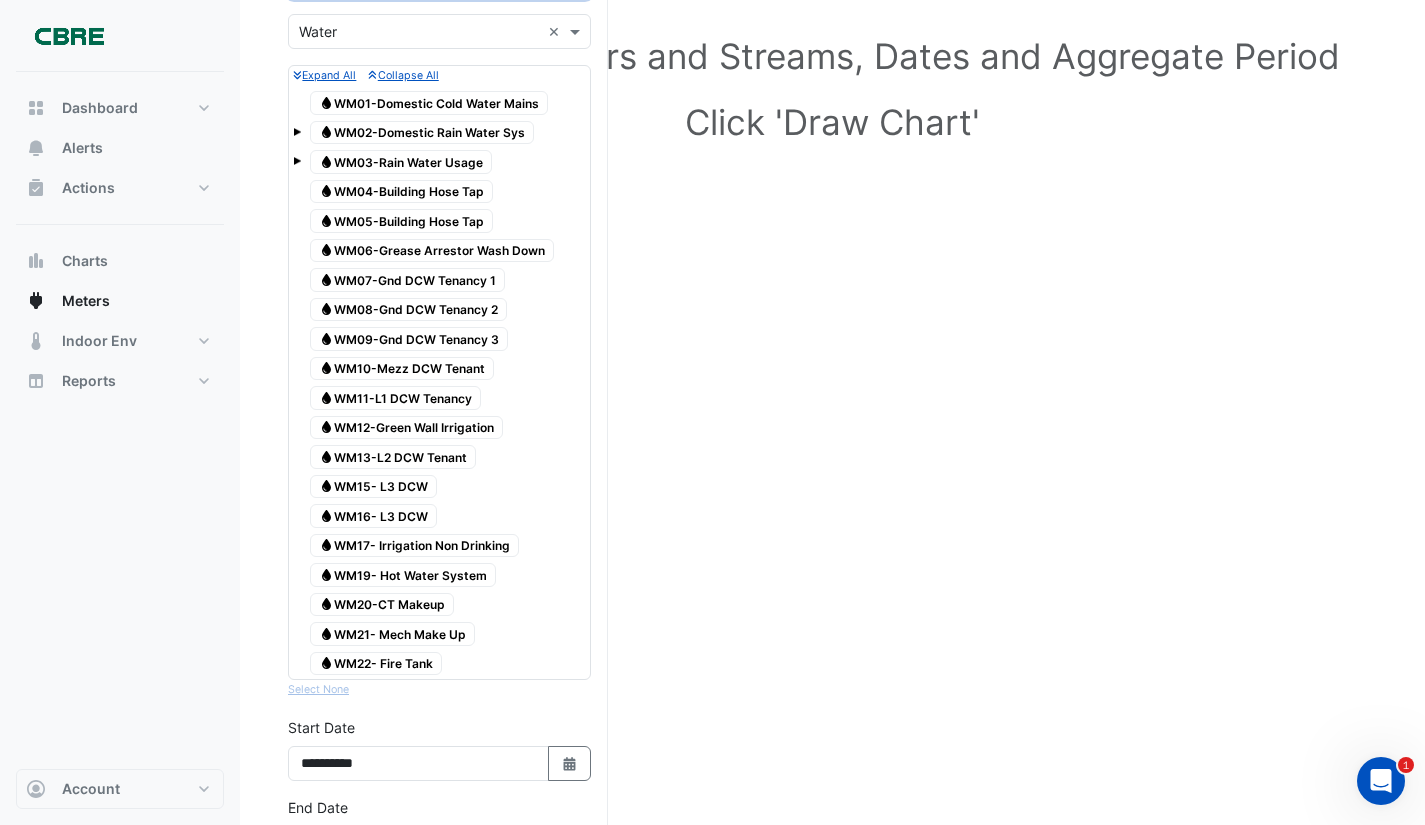 scroll, scrollTop: 200, scrollLeft: 0, axis: vertical 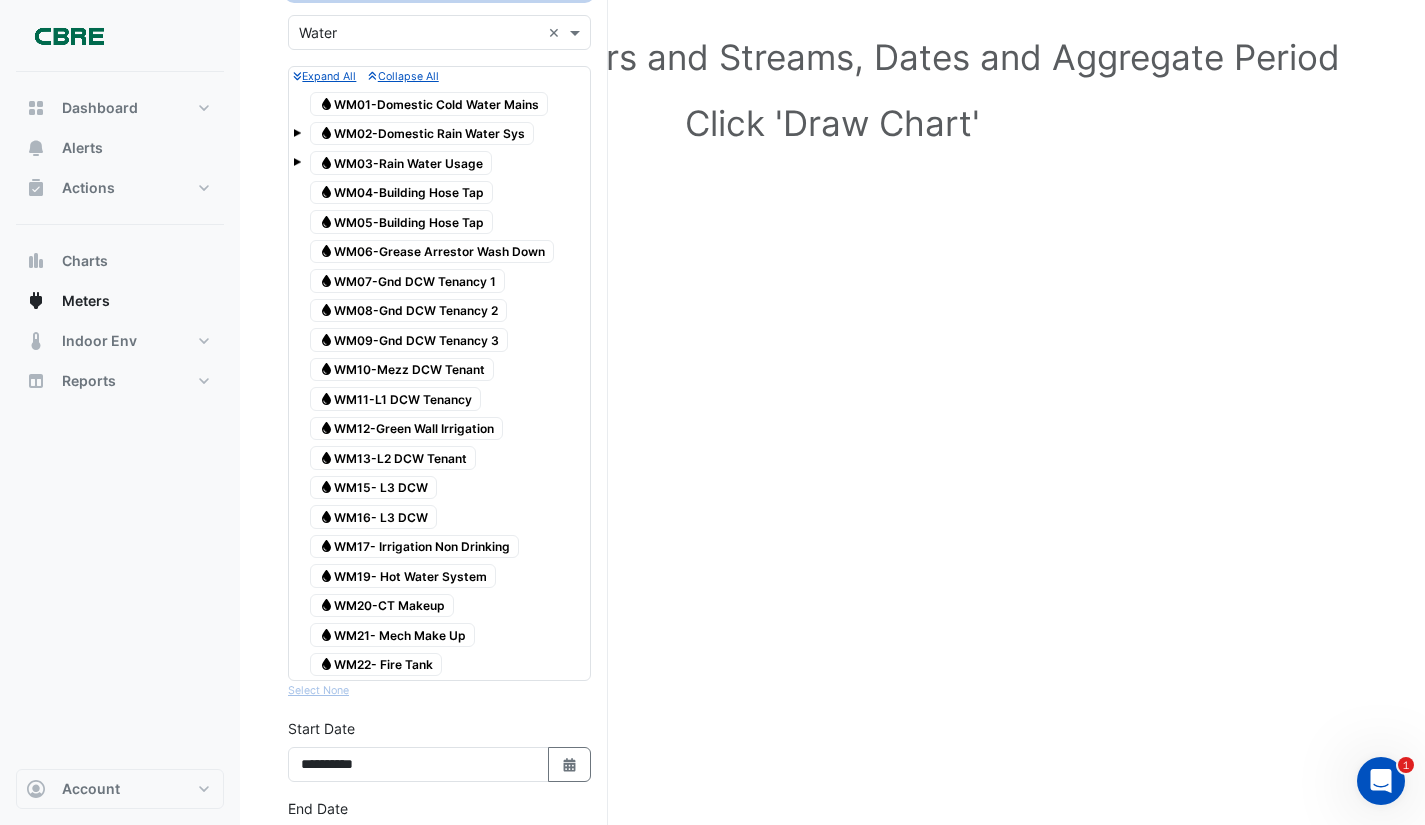 click at bounding box center [297, 133] 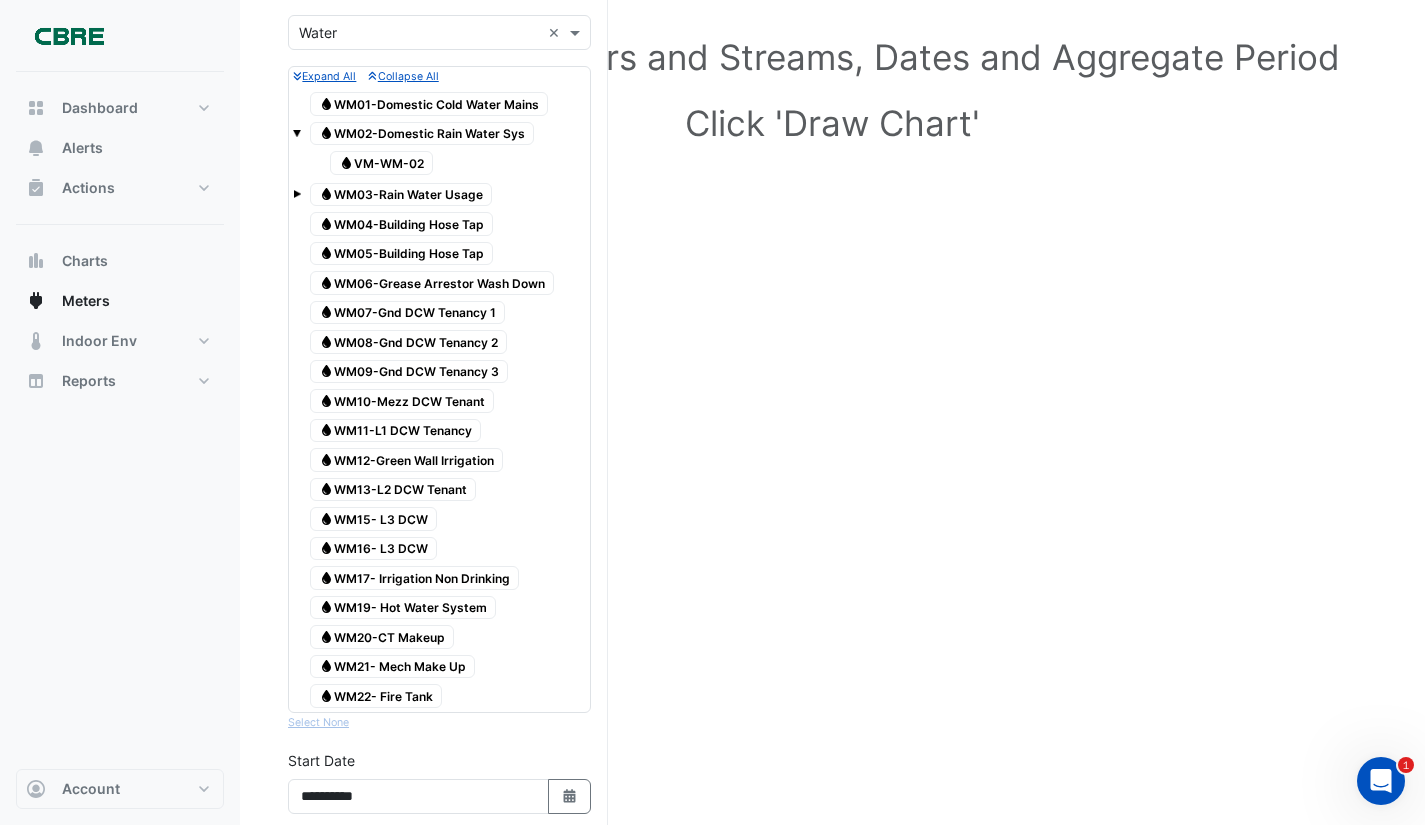 click at bounding box center (297, 133) 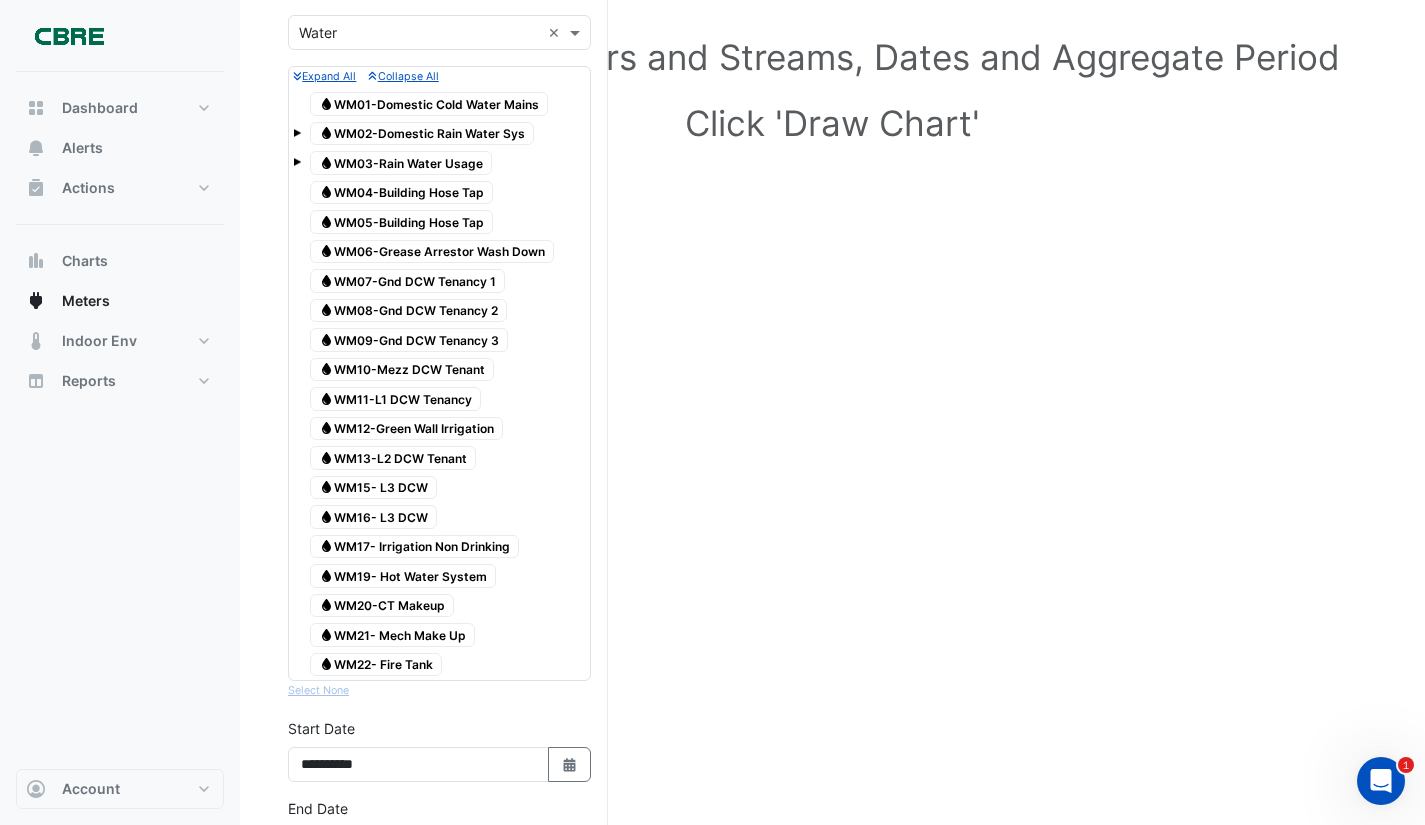 click on "Expand All
Collapse All
Water
WM01-Domestic Cold Water Mains
Water
WM02-Domestic Rain Water Sys
Water
WM03-Rain Water Usage
Water
WM04-Building Hose Tap
Water
WM05-Building Hose Tap" at bounding box center [439, 373] 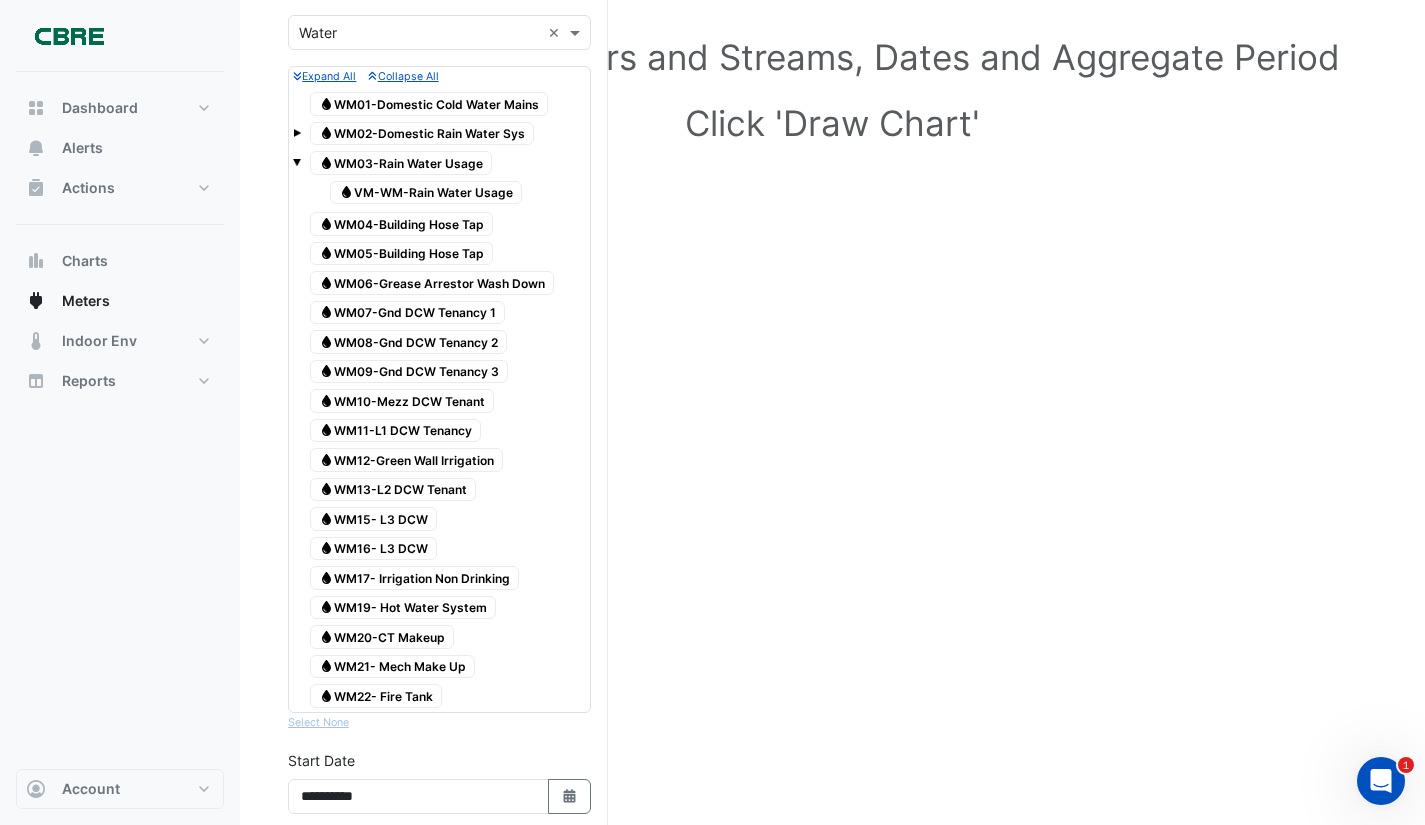 click at bounding box center [297, 162] 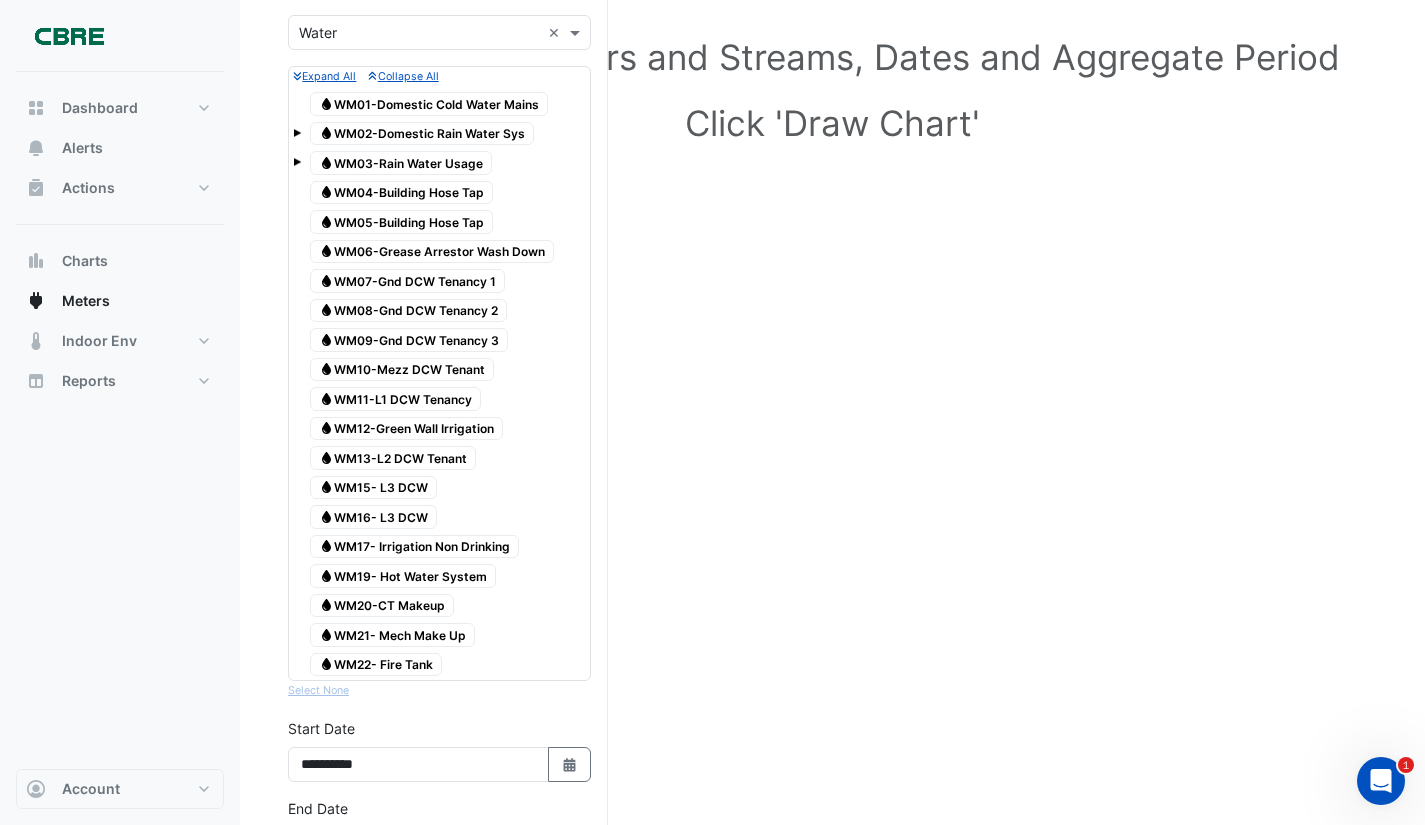 click at bounding box center (297, 162) 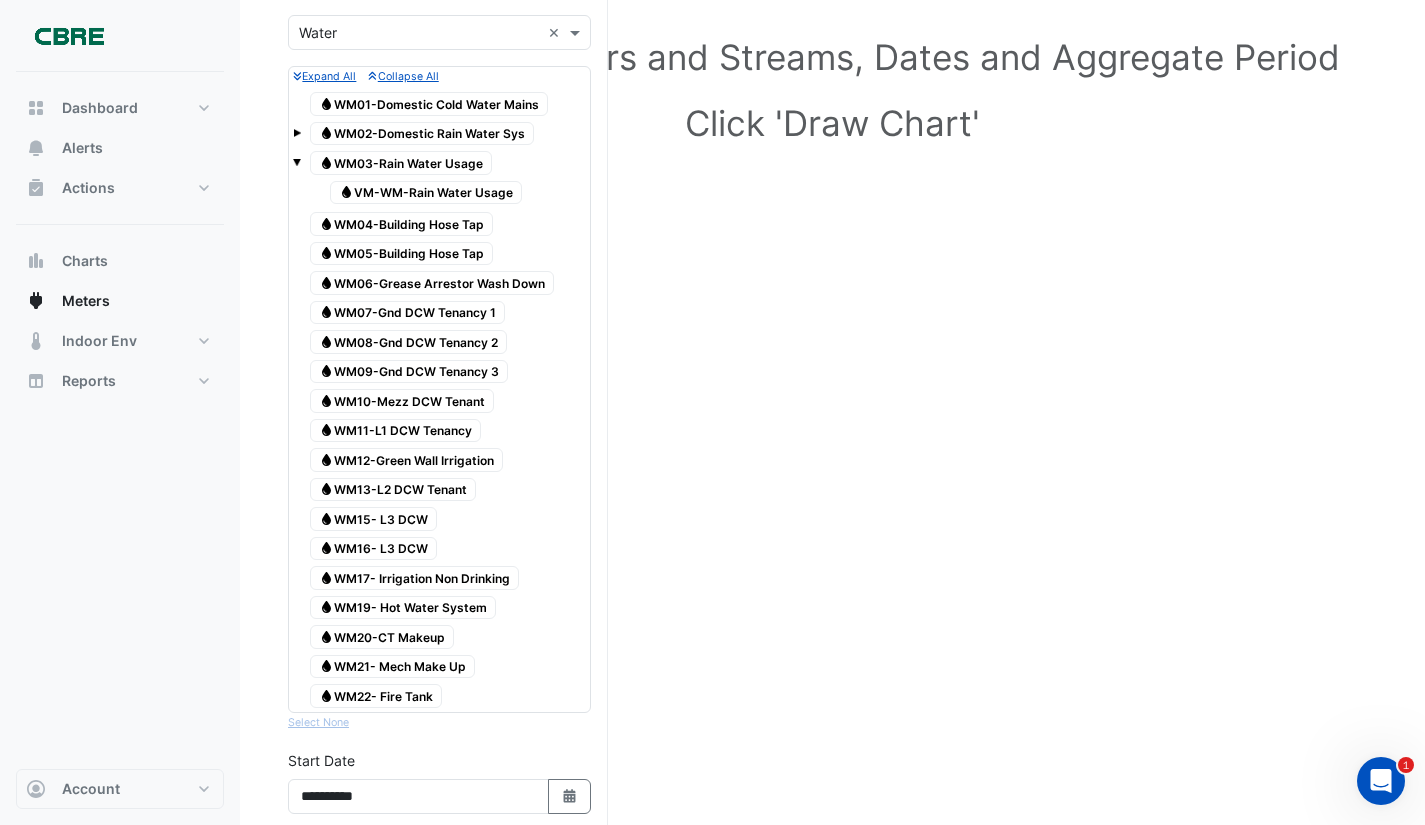 click at bounding box center [297, 162] 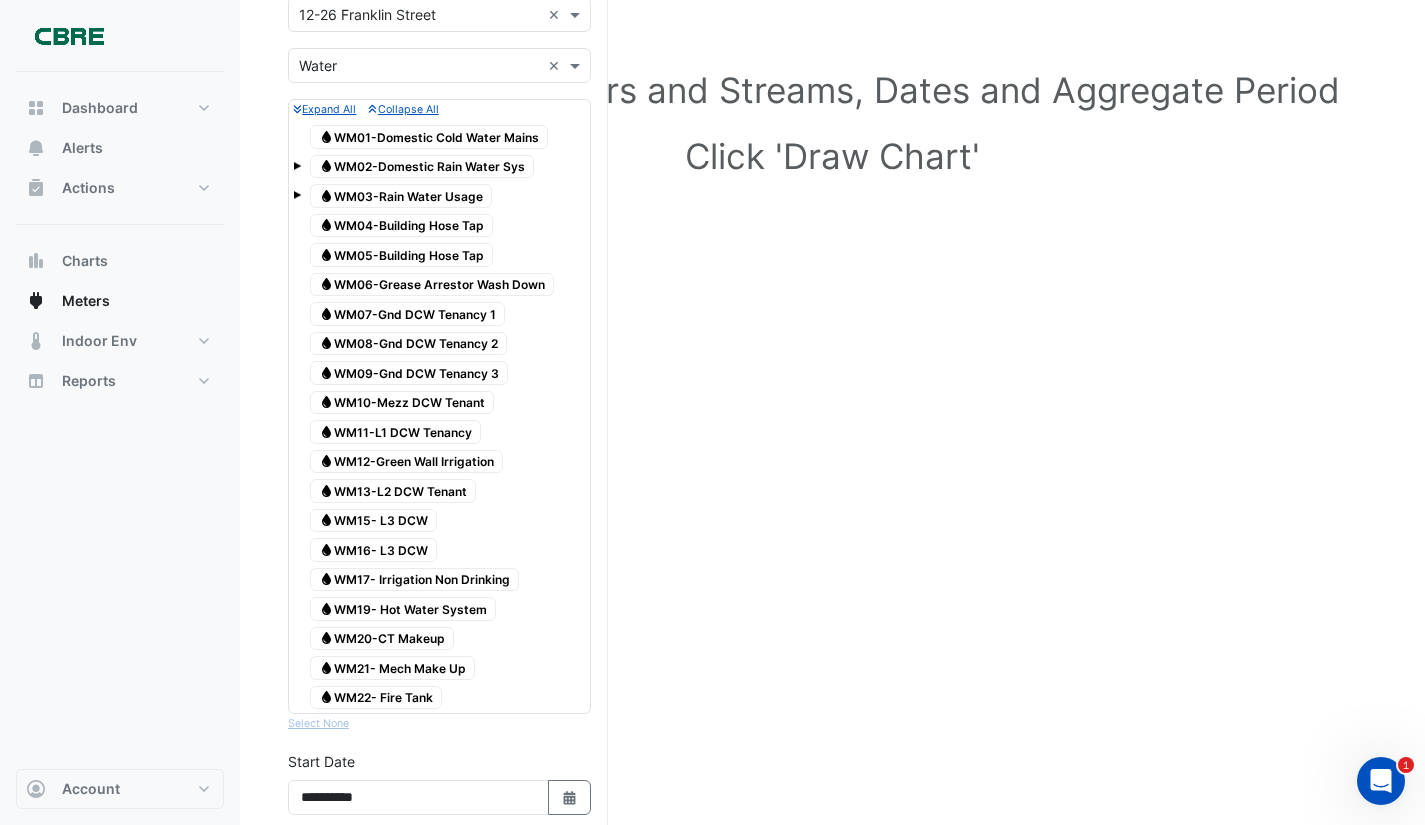 scroll, scrollTop: 200, scrollLeft: 0, axis: vertical 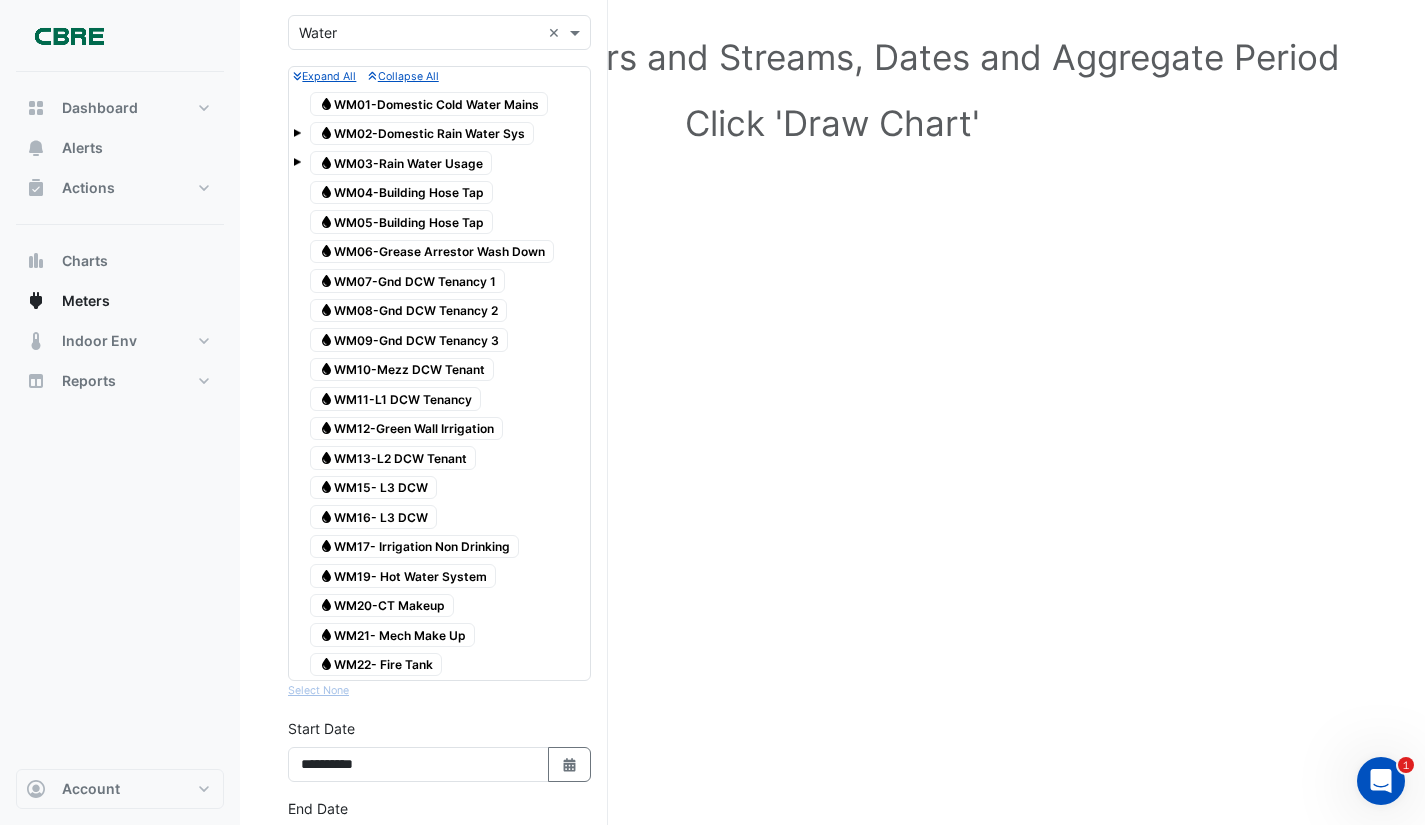 click on "Water
WM11-L1 DCW Tenancy" at bounding box center (395, 399) 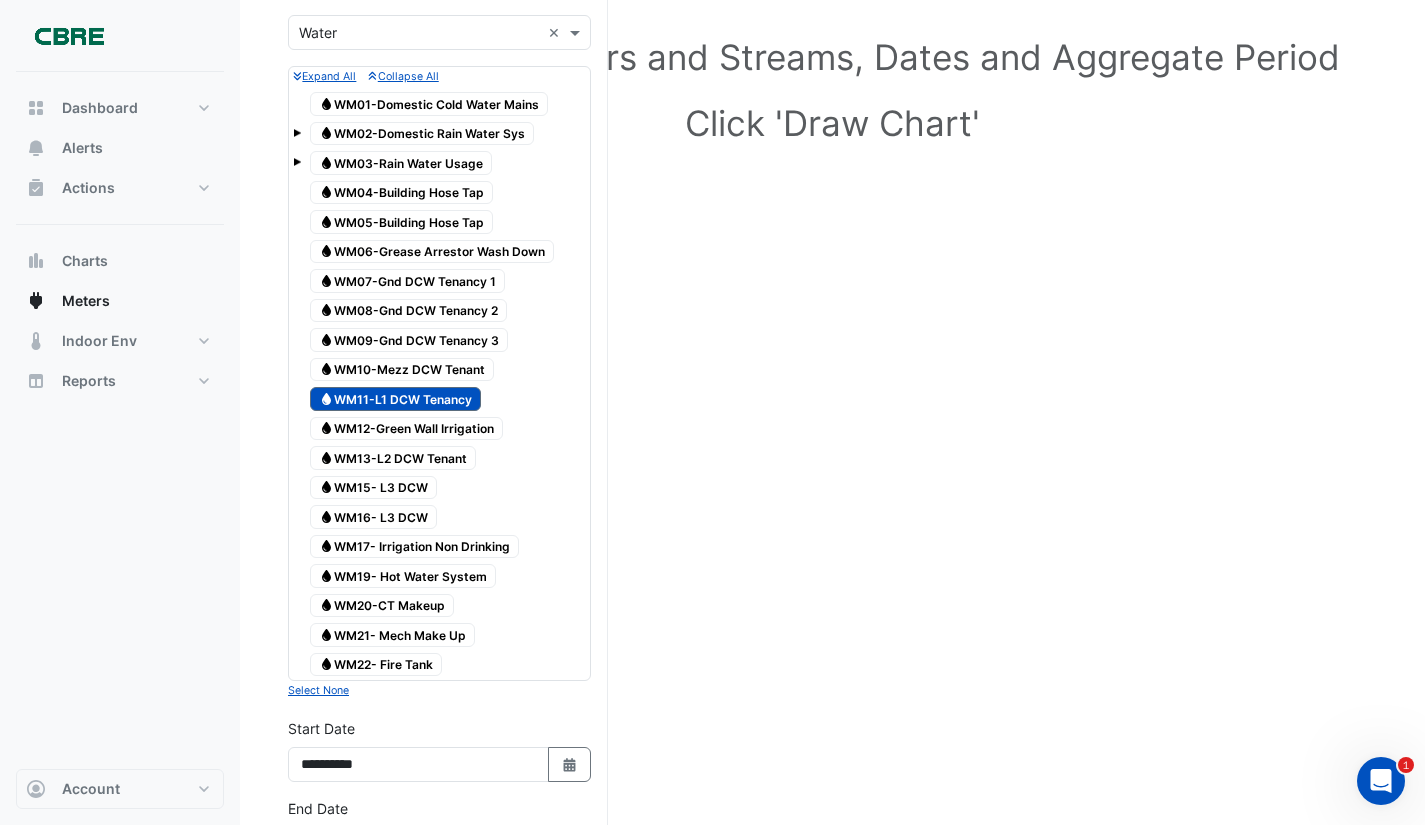 click on "Water
WM15- L3 DCW" at bounding box center [439, 488] 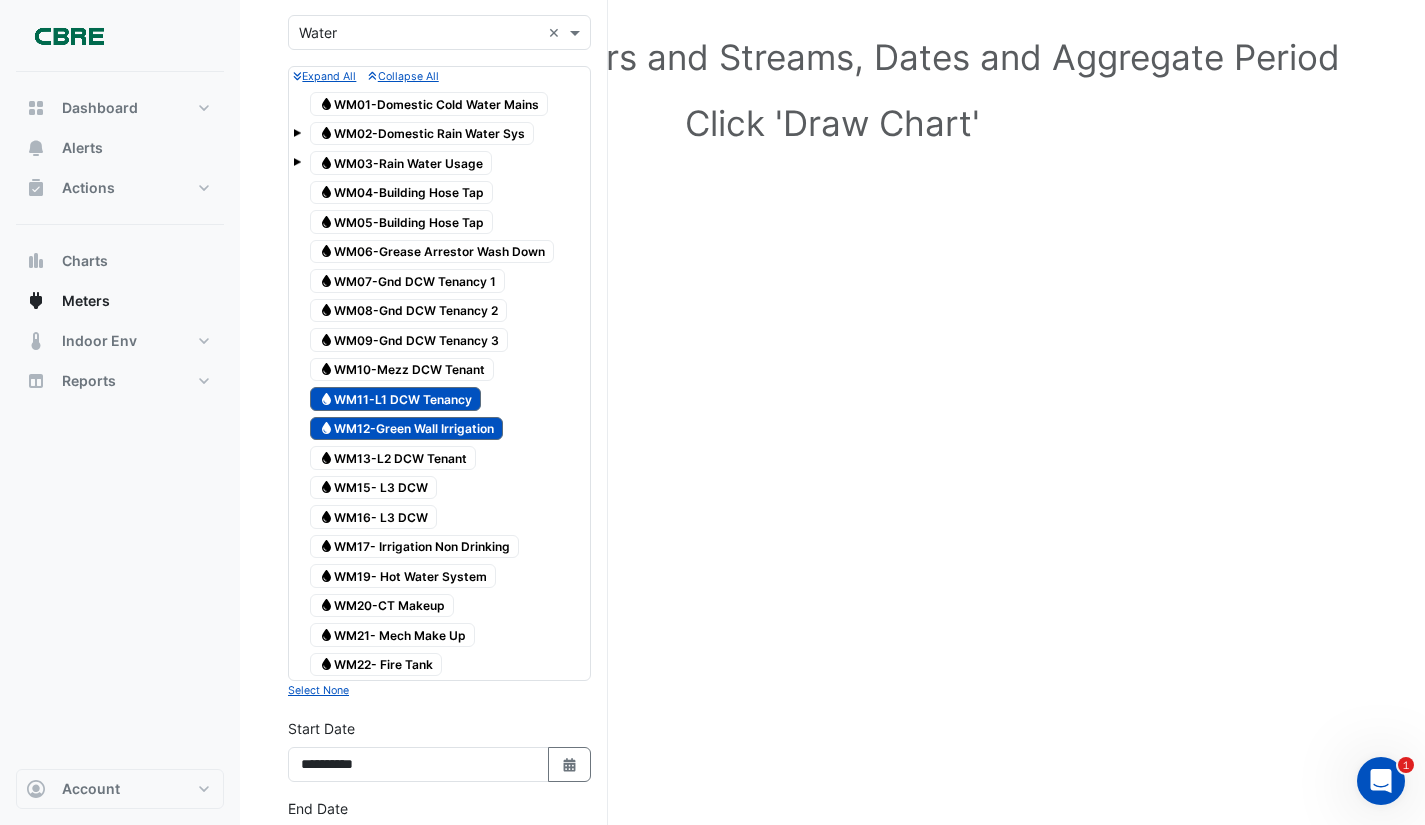 click on "Water
WM12-Green Wall Irrigation" at bounding box center [406, 429] 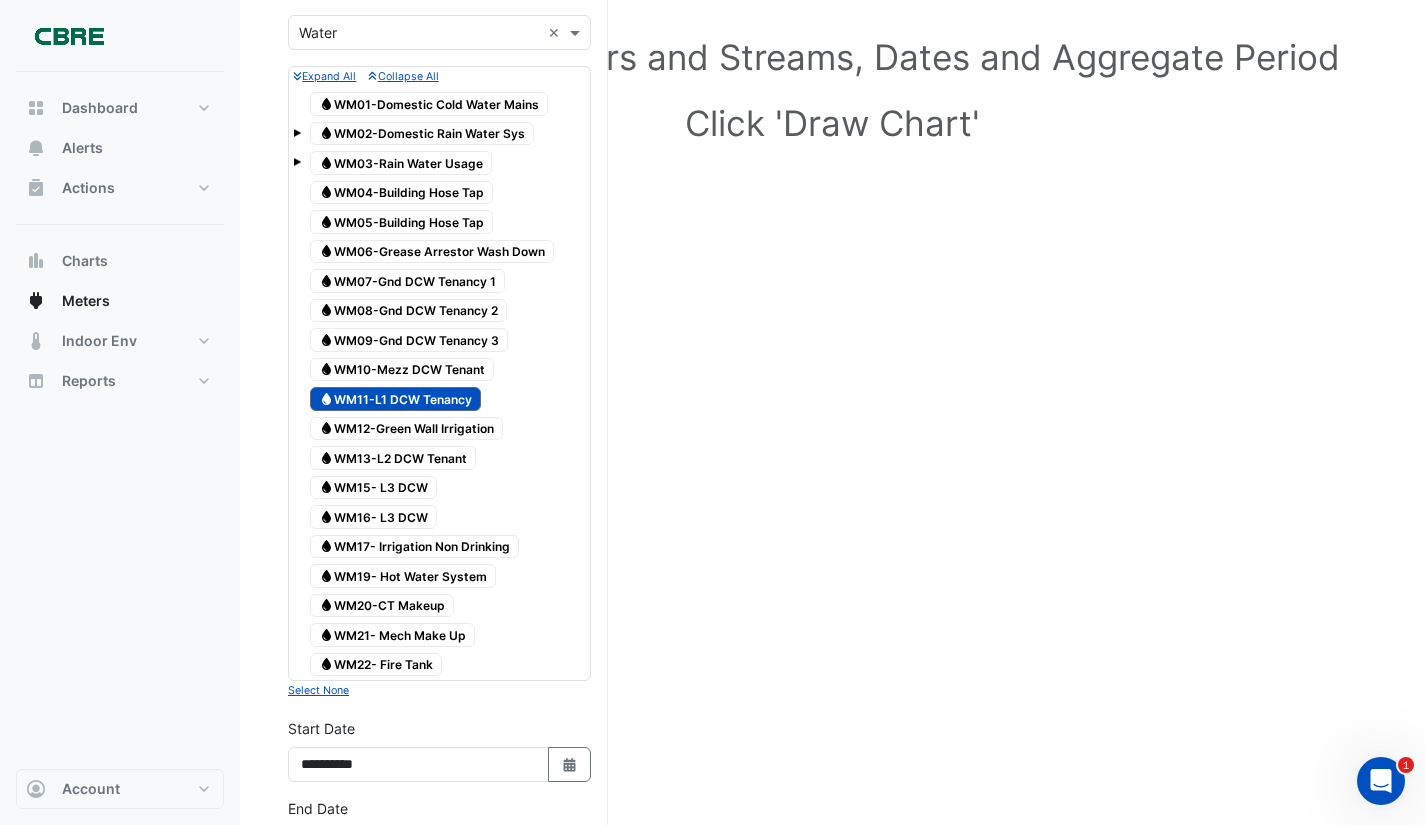 click on "Water
WM11-L1 DCW Tenancy" at bounding box center [395, 399] 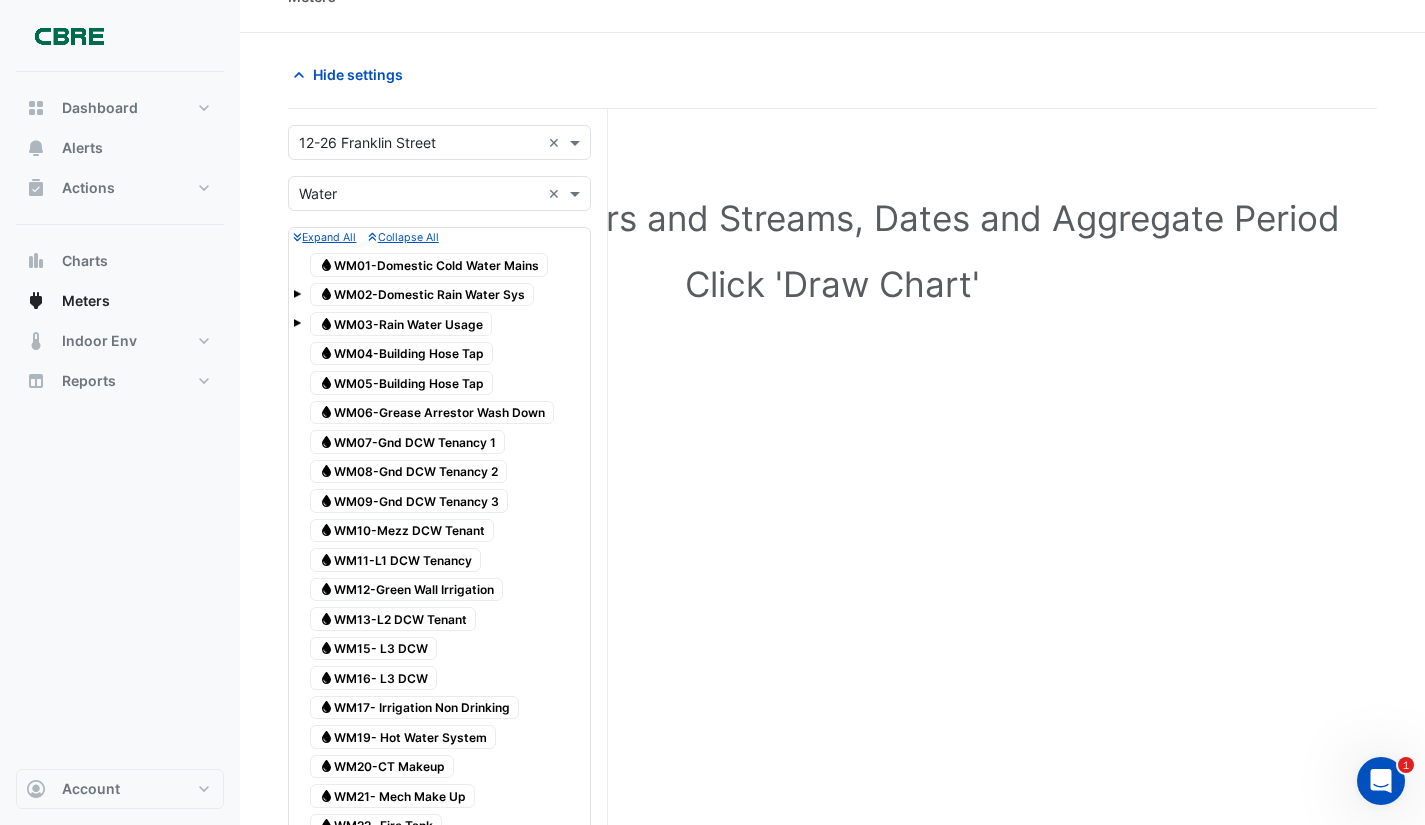 scroll, scrollTop: 0, scrollLeft: 0, axis: both 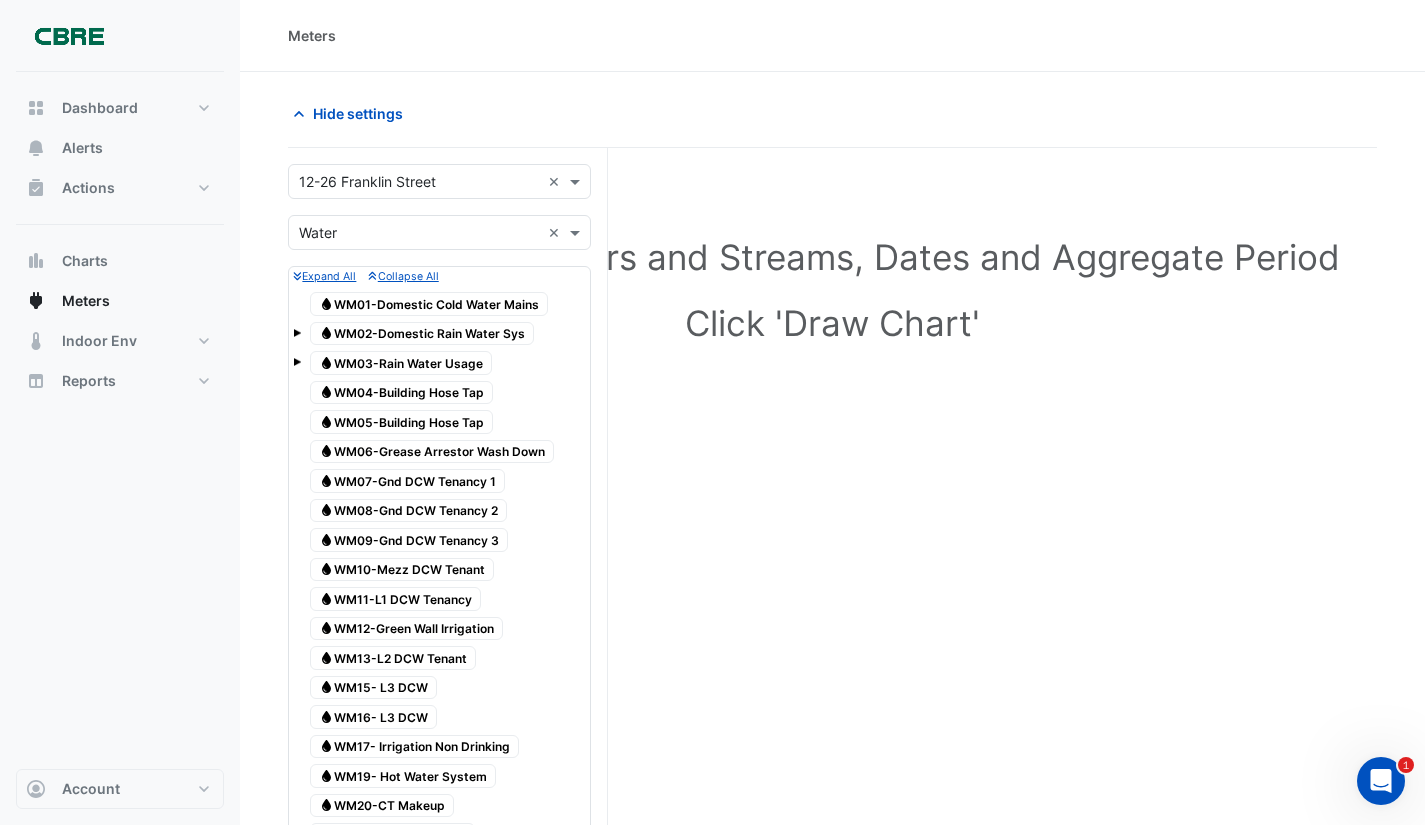 click on "Water
WM01-Domestic Cold Water Mains" 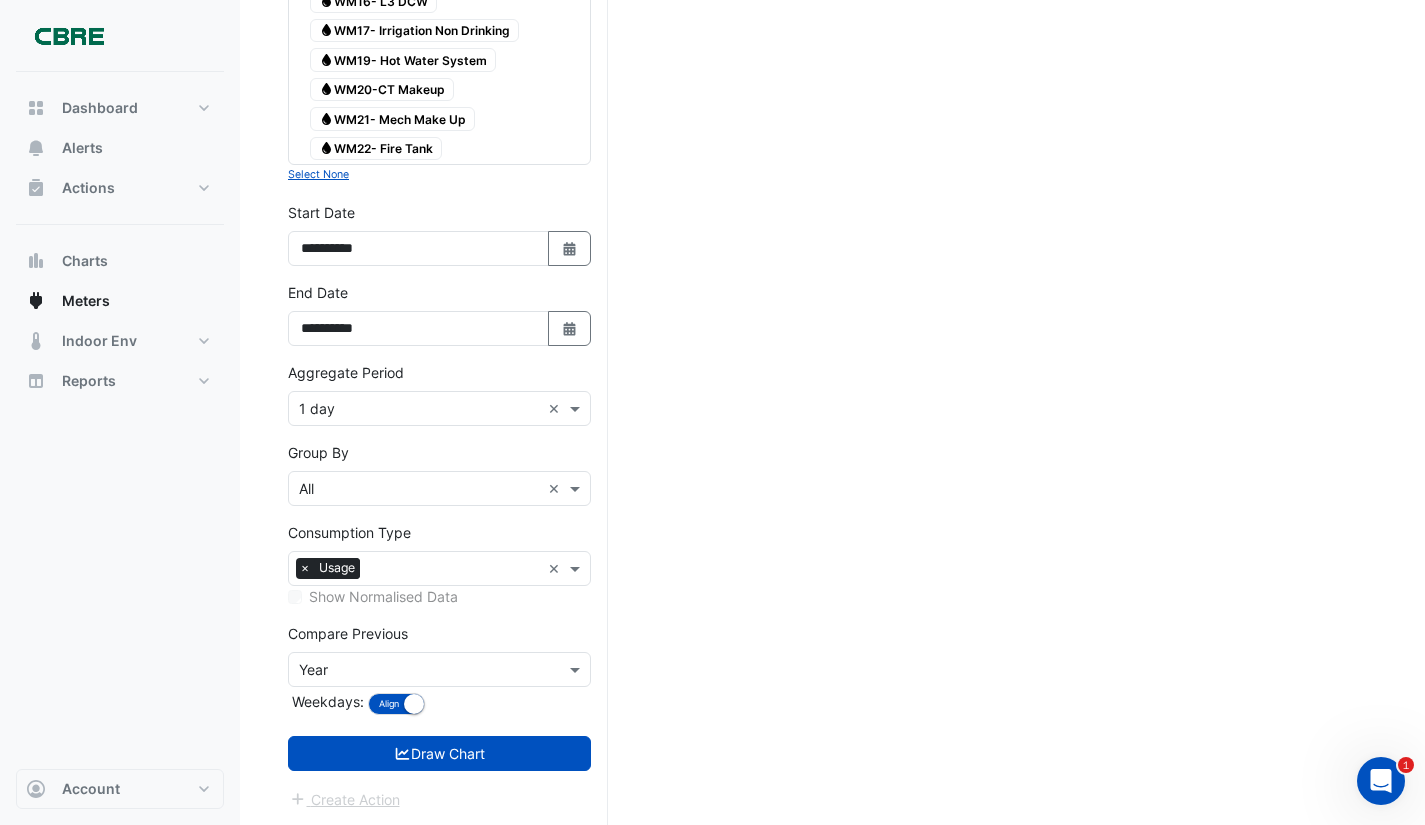 scroll, scrollTop: 717, scrollLeft: 0, axis: vertical 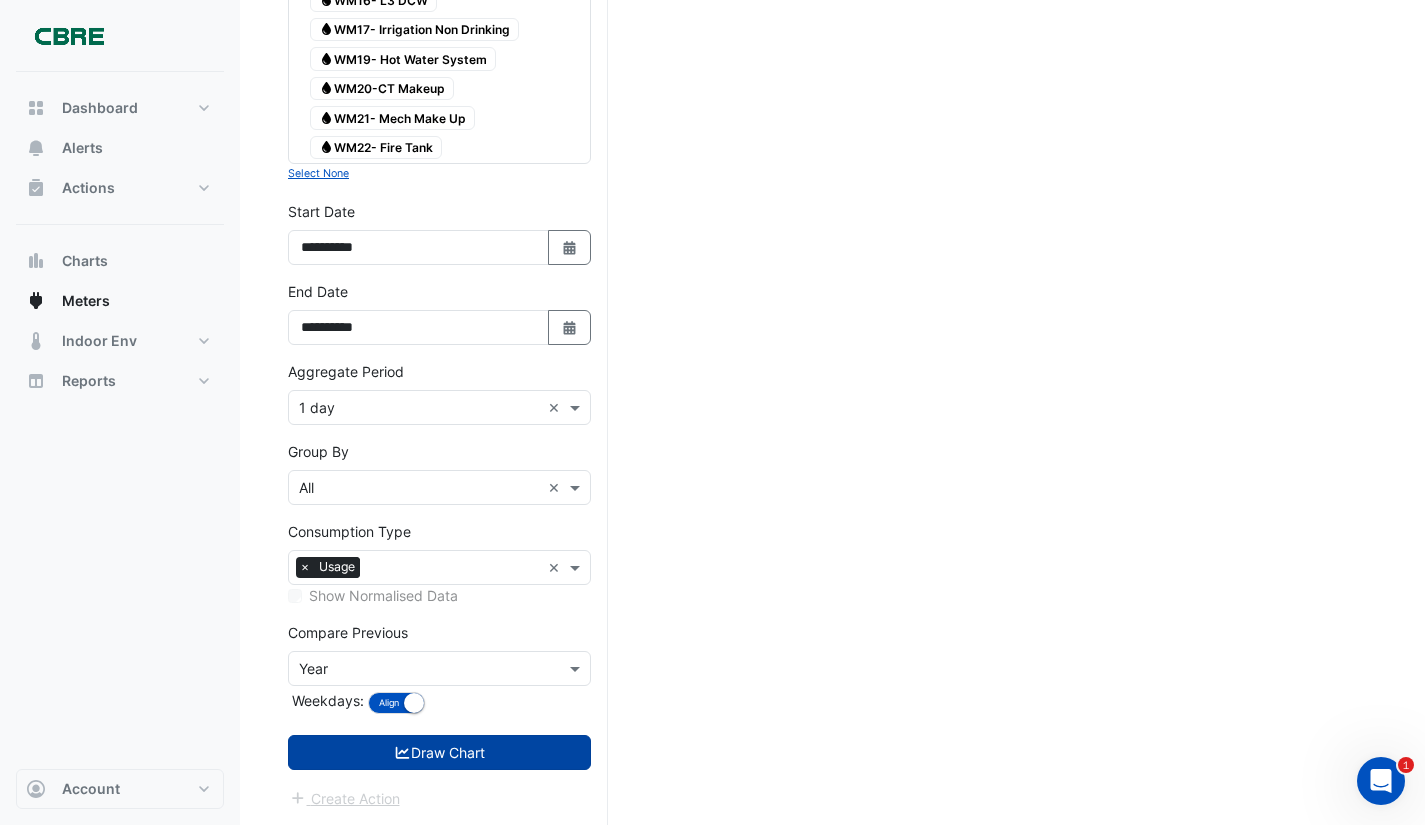 click on "Draw Chart" at bounding box center [439, 752] 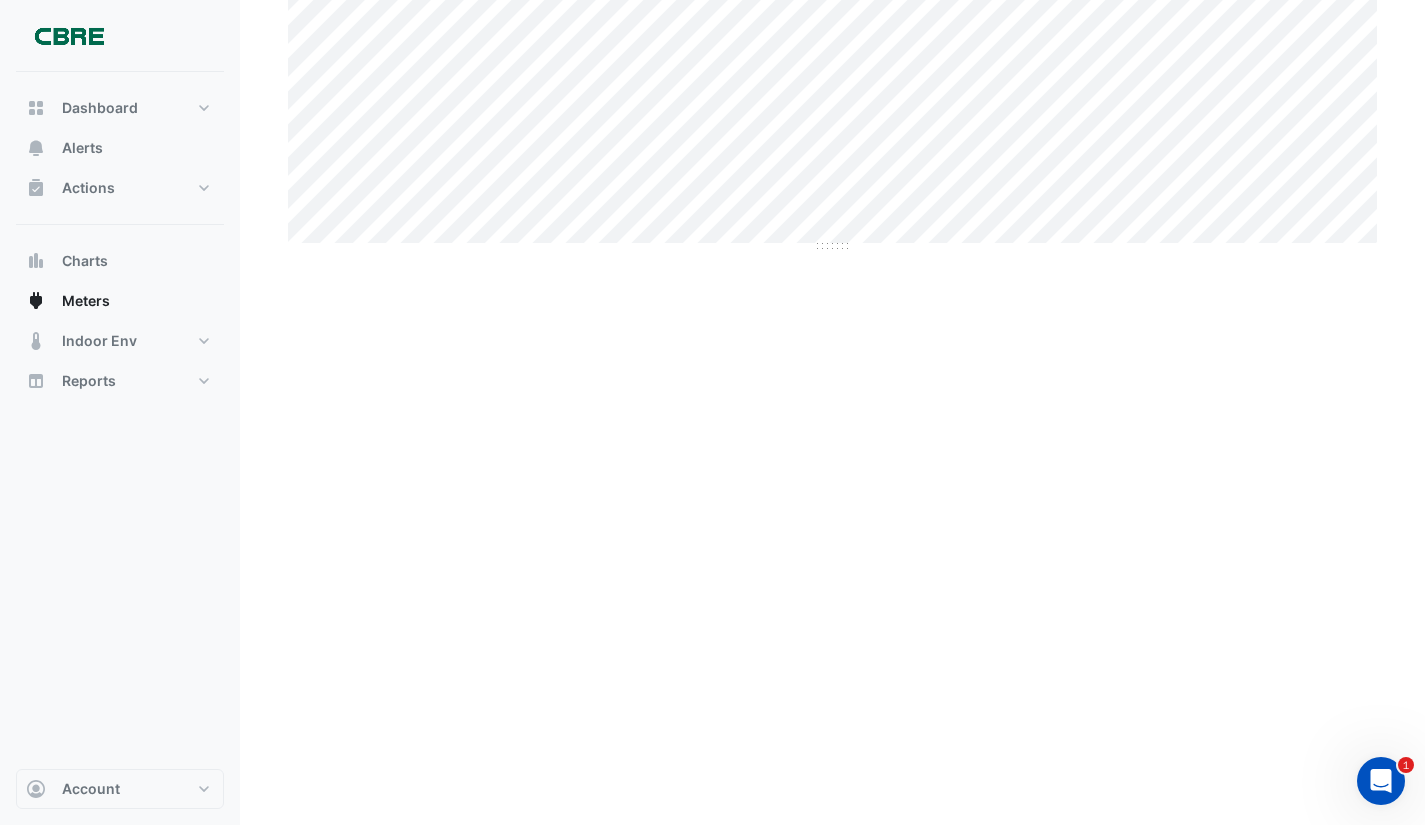 scroll, scrollTop: 0, scrollLeft: 0, axis: both 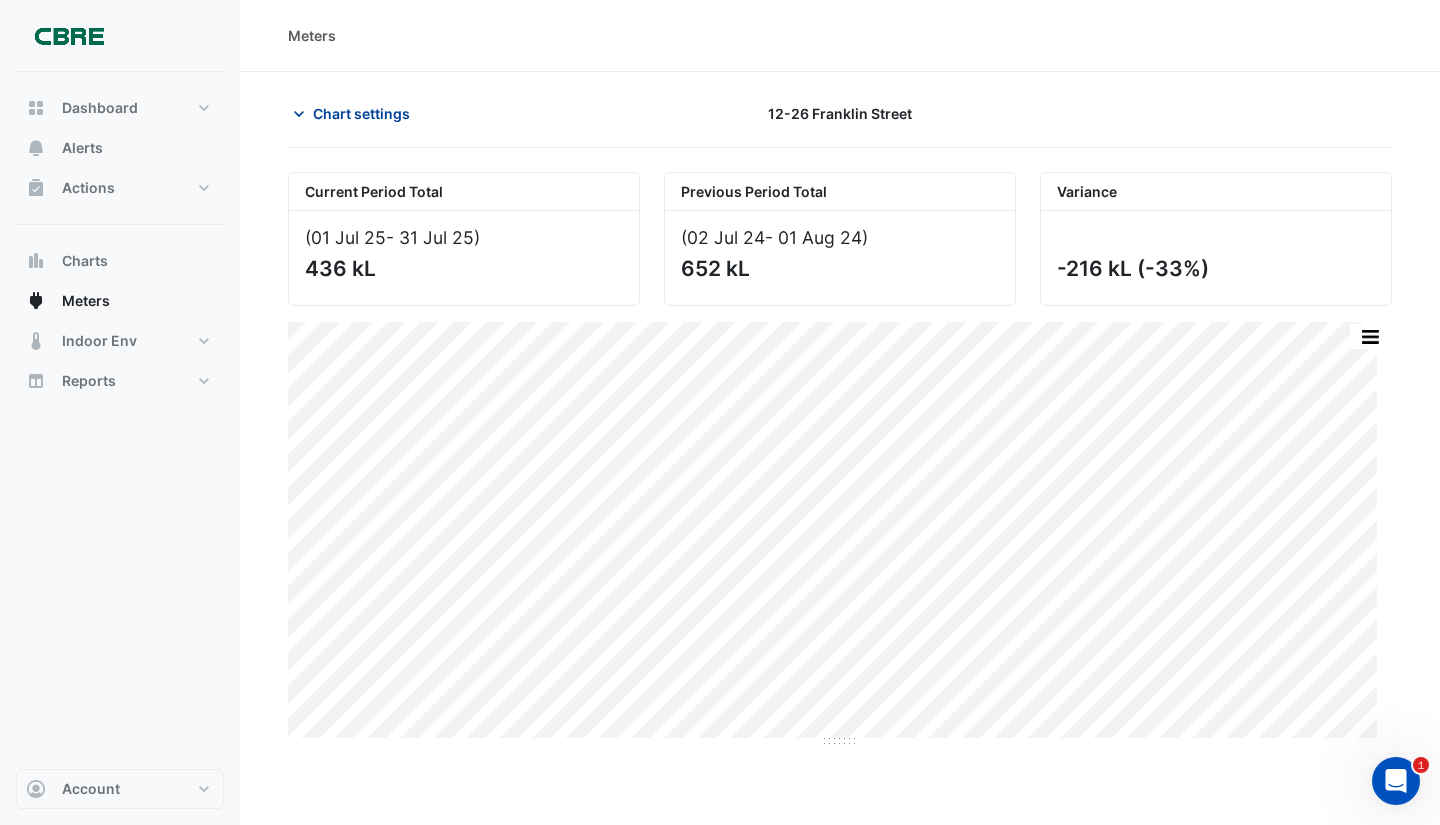 click on "Chart settings" 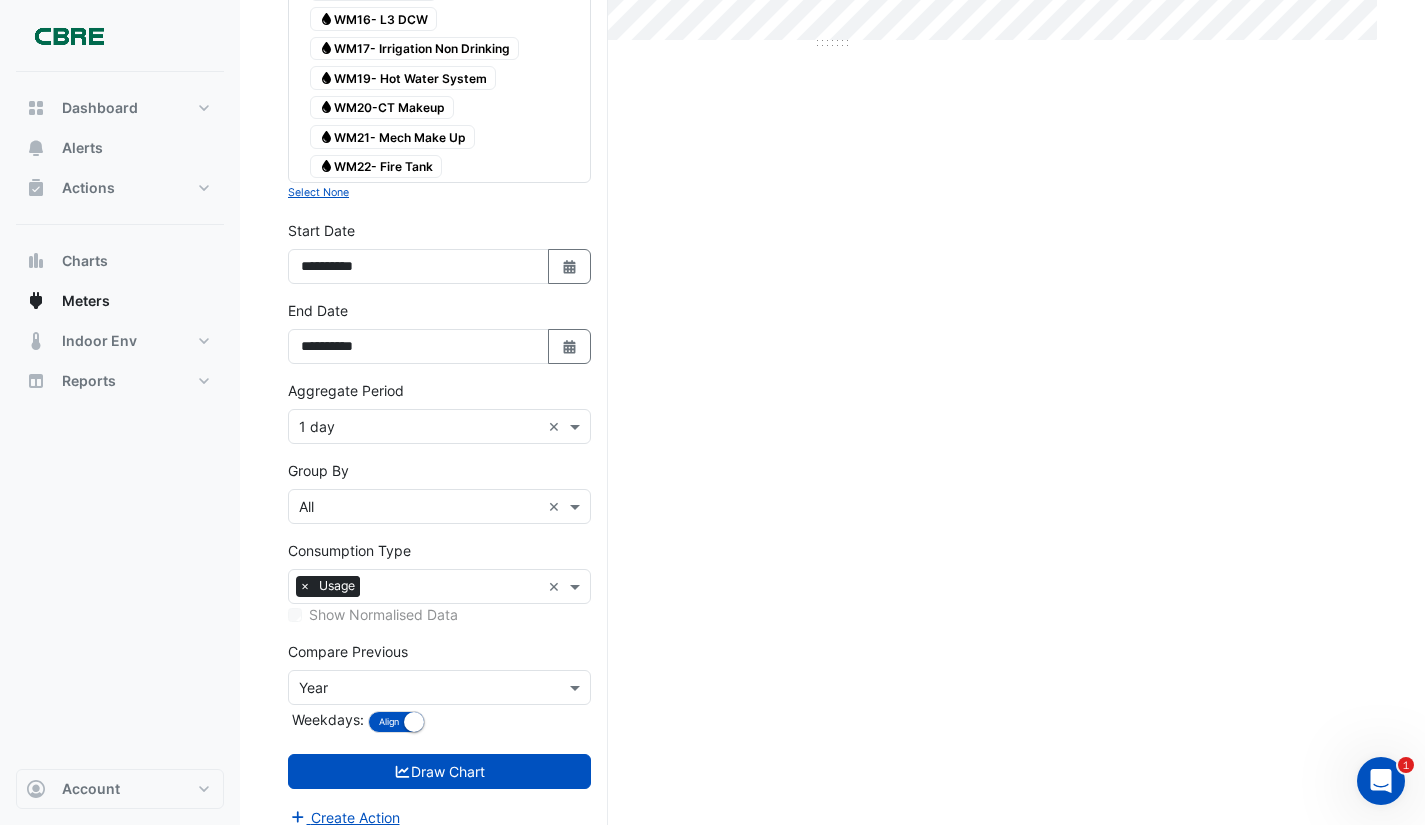 scroll, scrollTop: 700, scrollLeft: 0, axis: vertical 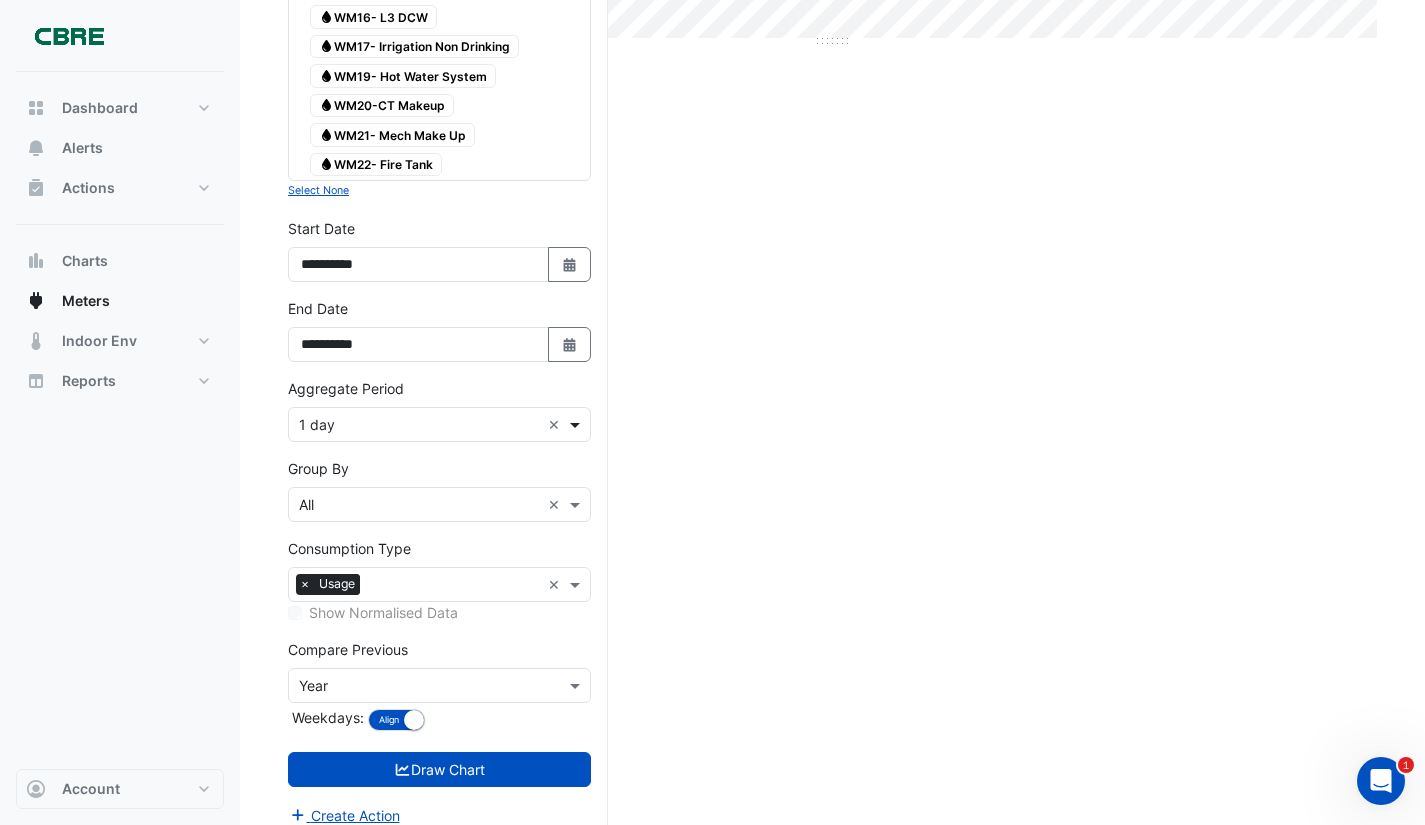 click at bounding box center (577, 424) 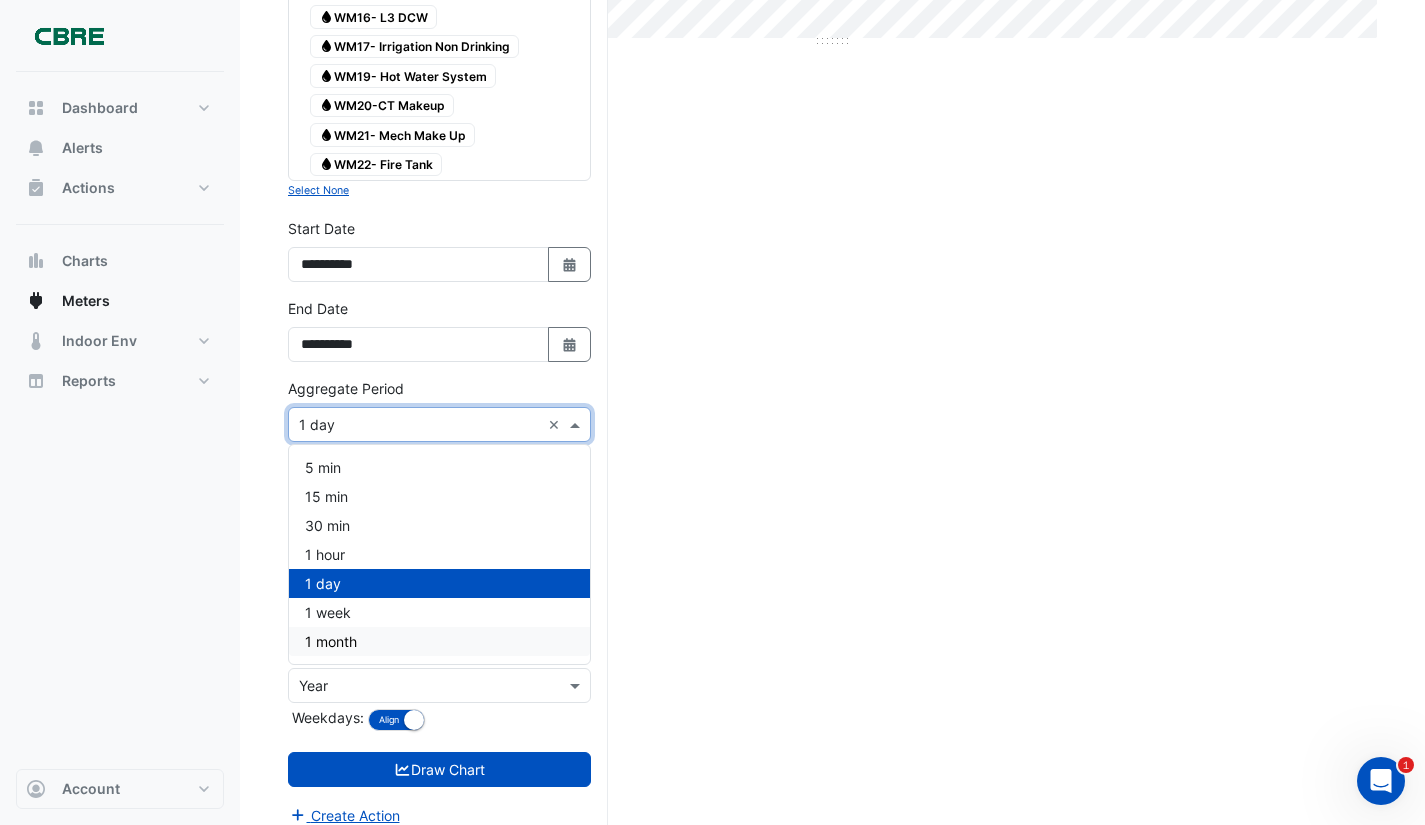 click on "1 month" at bounding box center (439, 641) 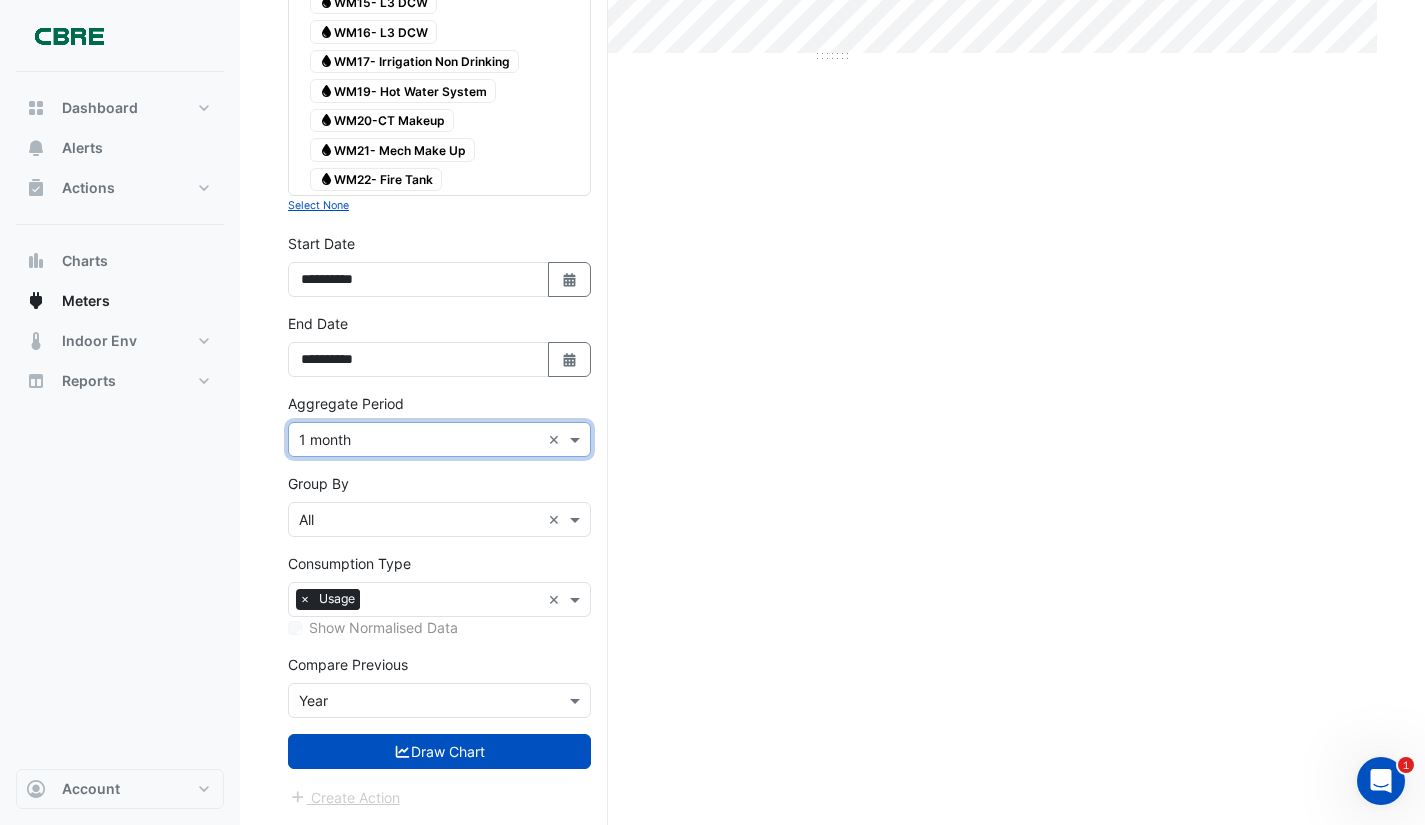 scroll, scrollTop: 684, scrollLeft: 0, axis: vertical 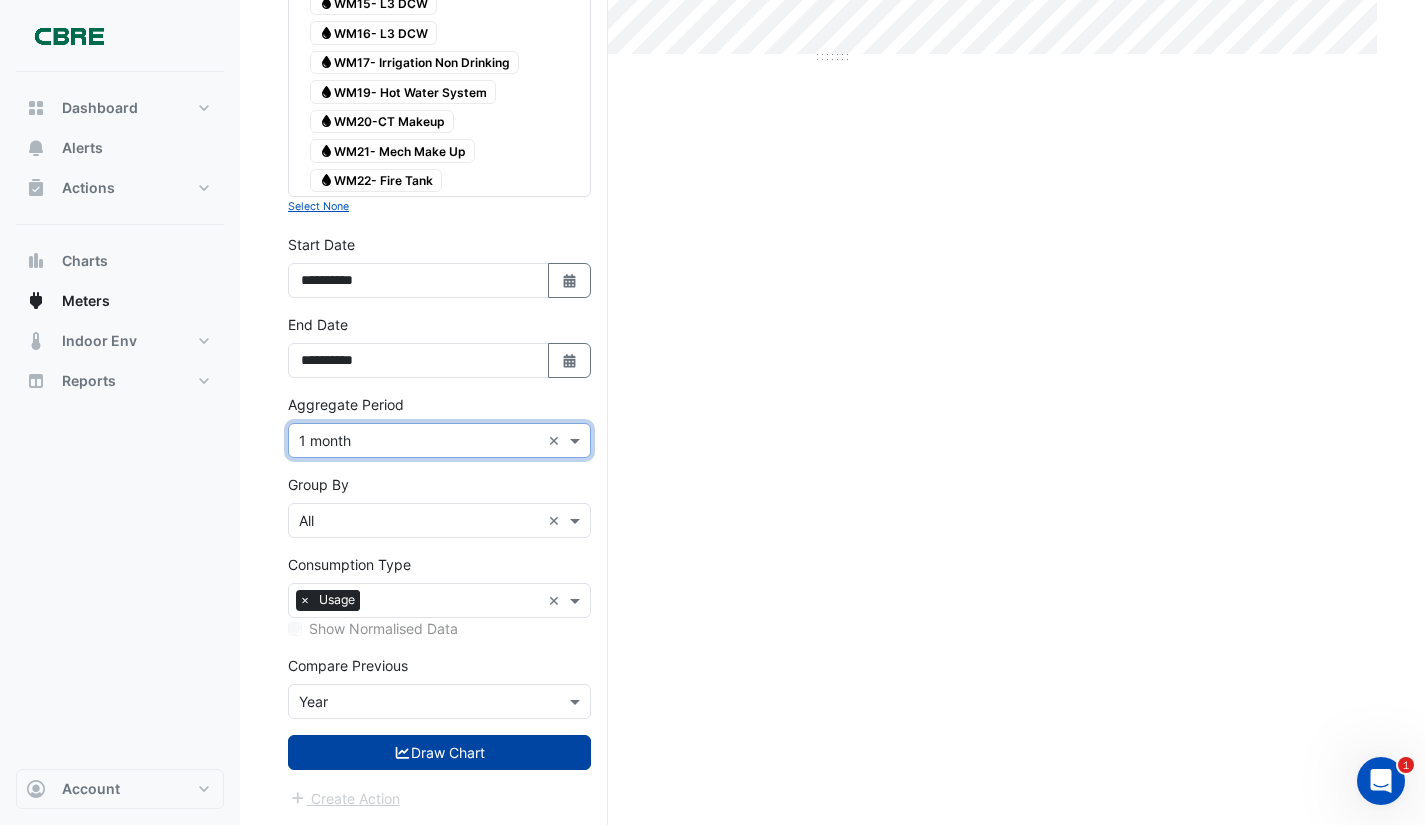 click on "Draw Chart" at bounding box center [439, 752] 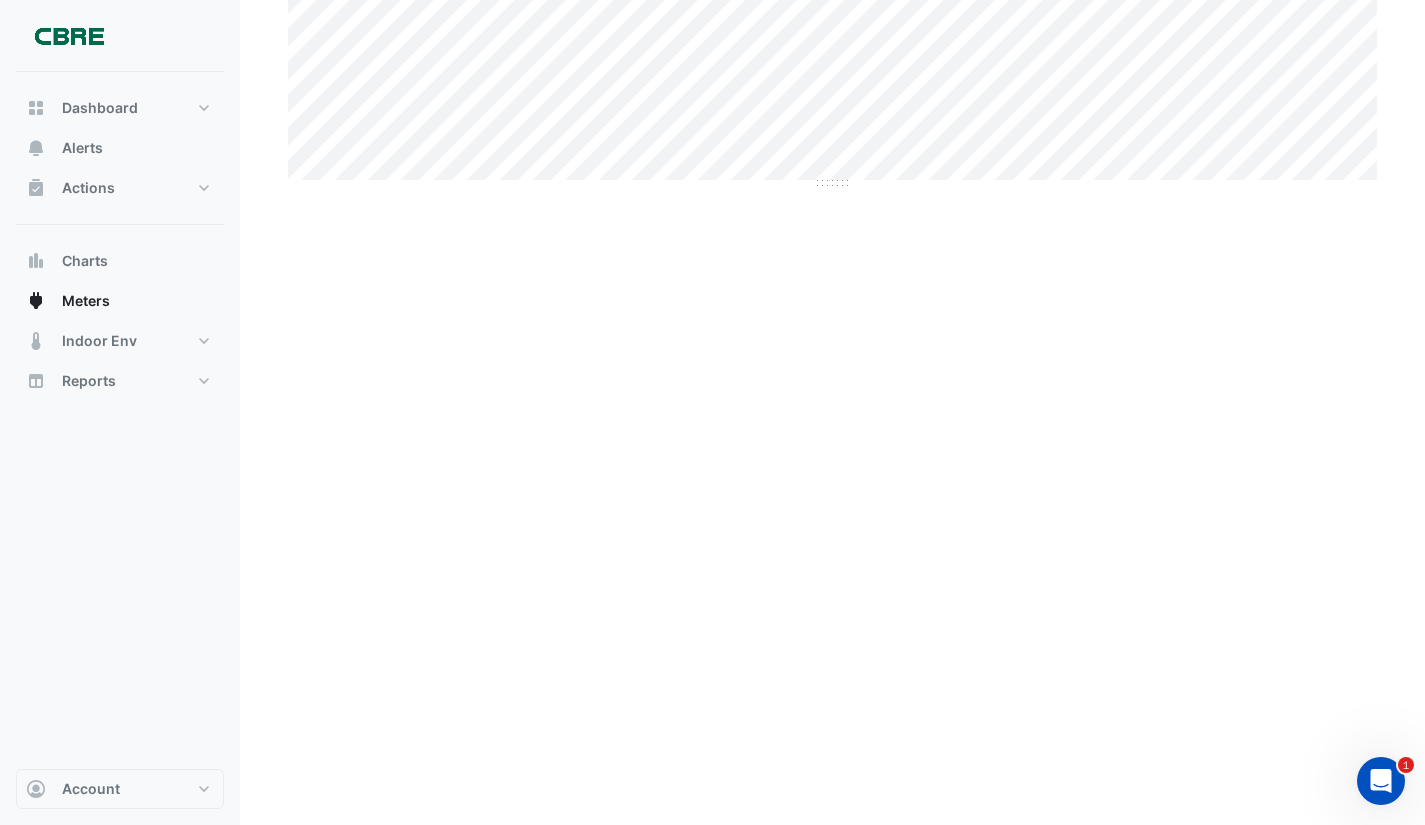 scroll, scrollTop: 0, scrollLeft: 0, axis: both 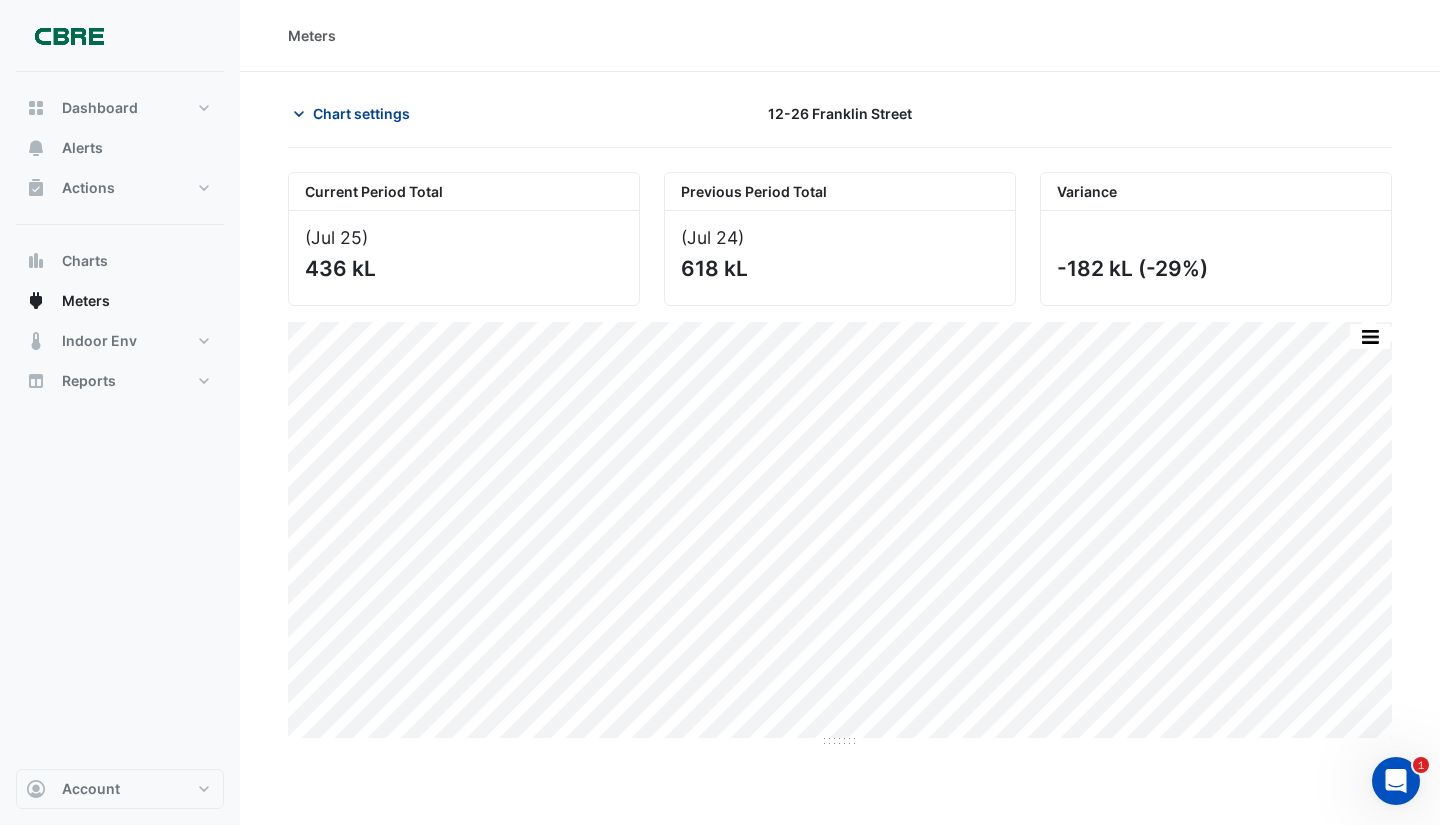 click on "Chart settings" 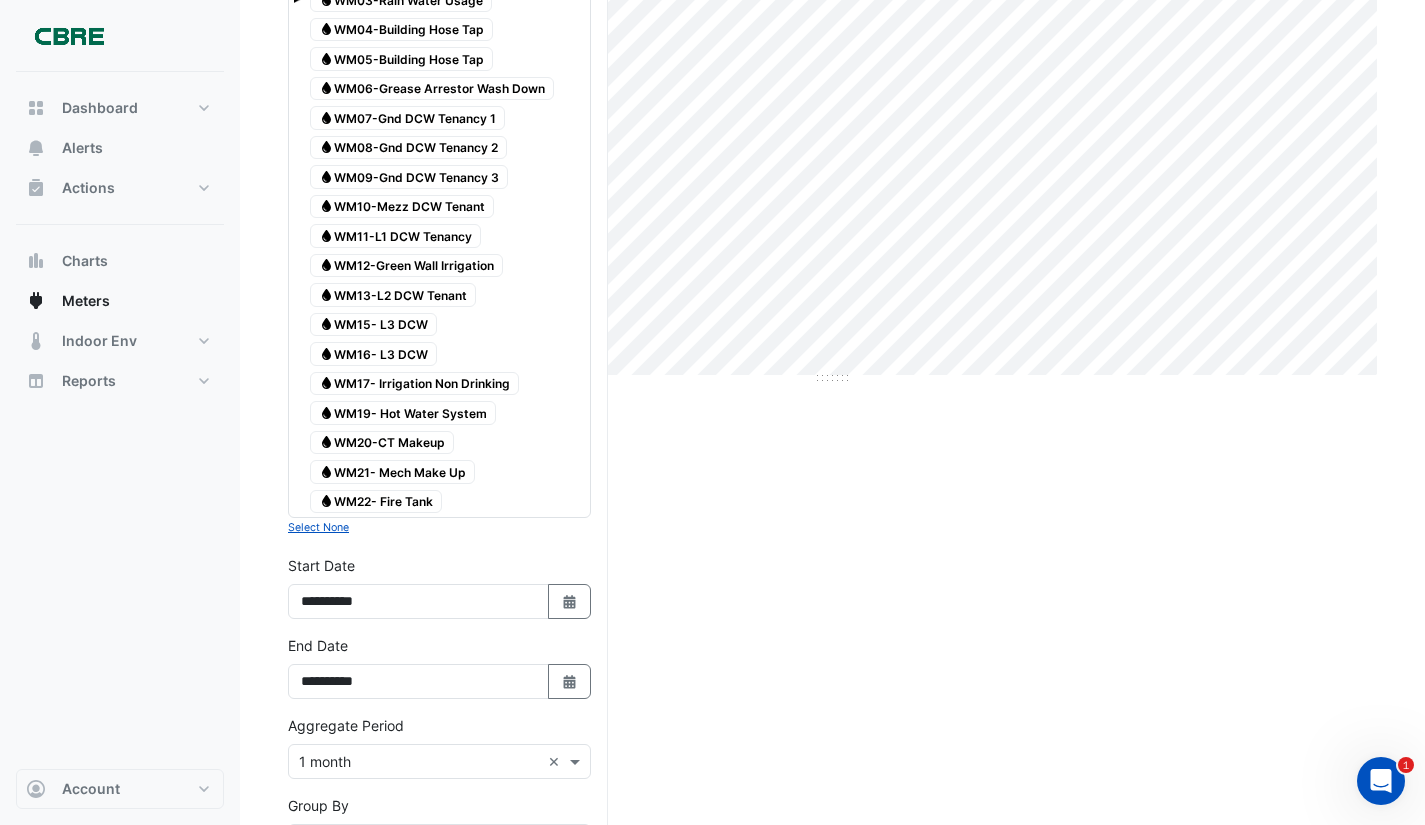 scroll, scrollTop: 684, scrollLeft: 0, axis: vertical 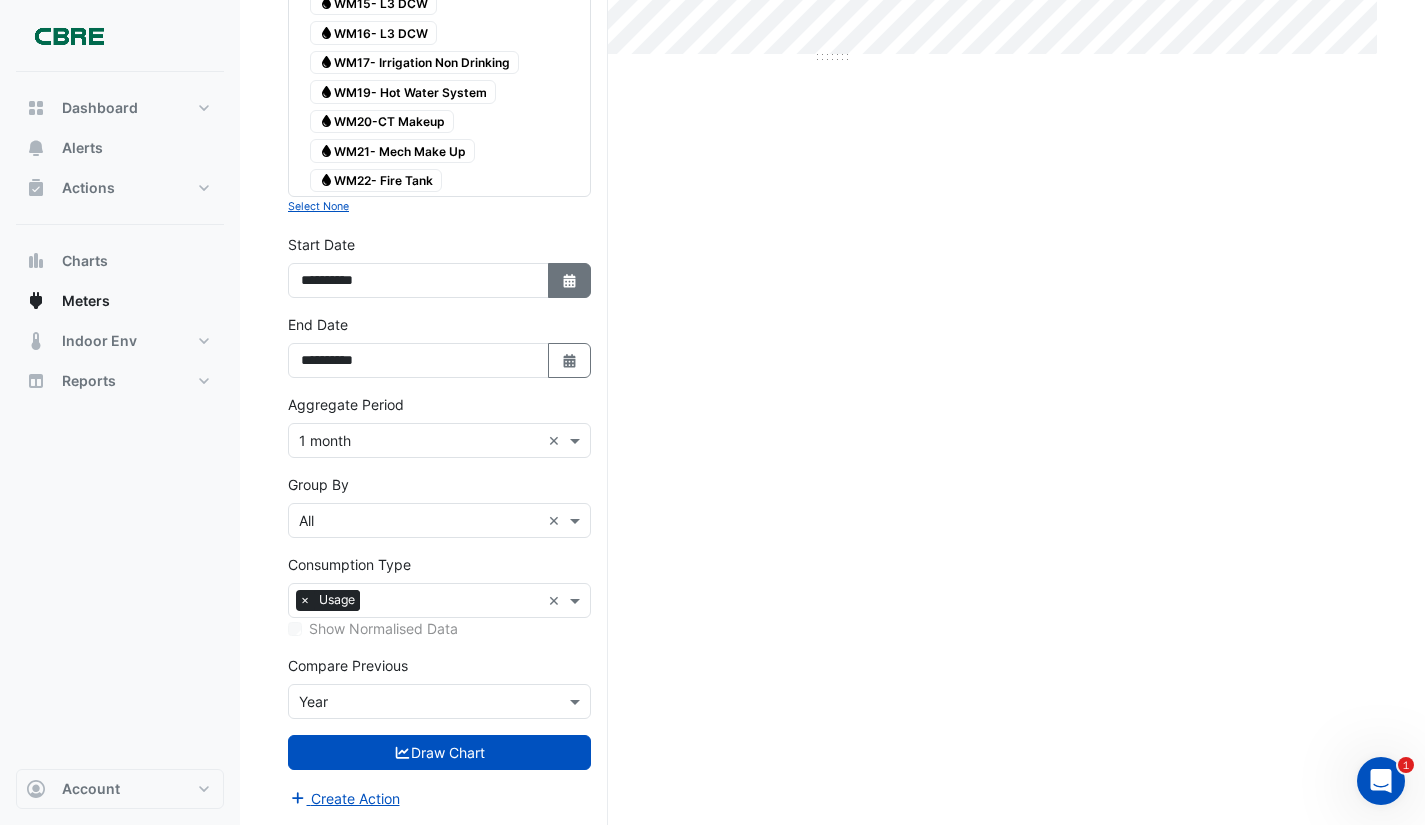 click 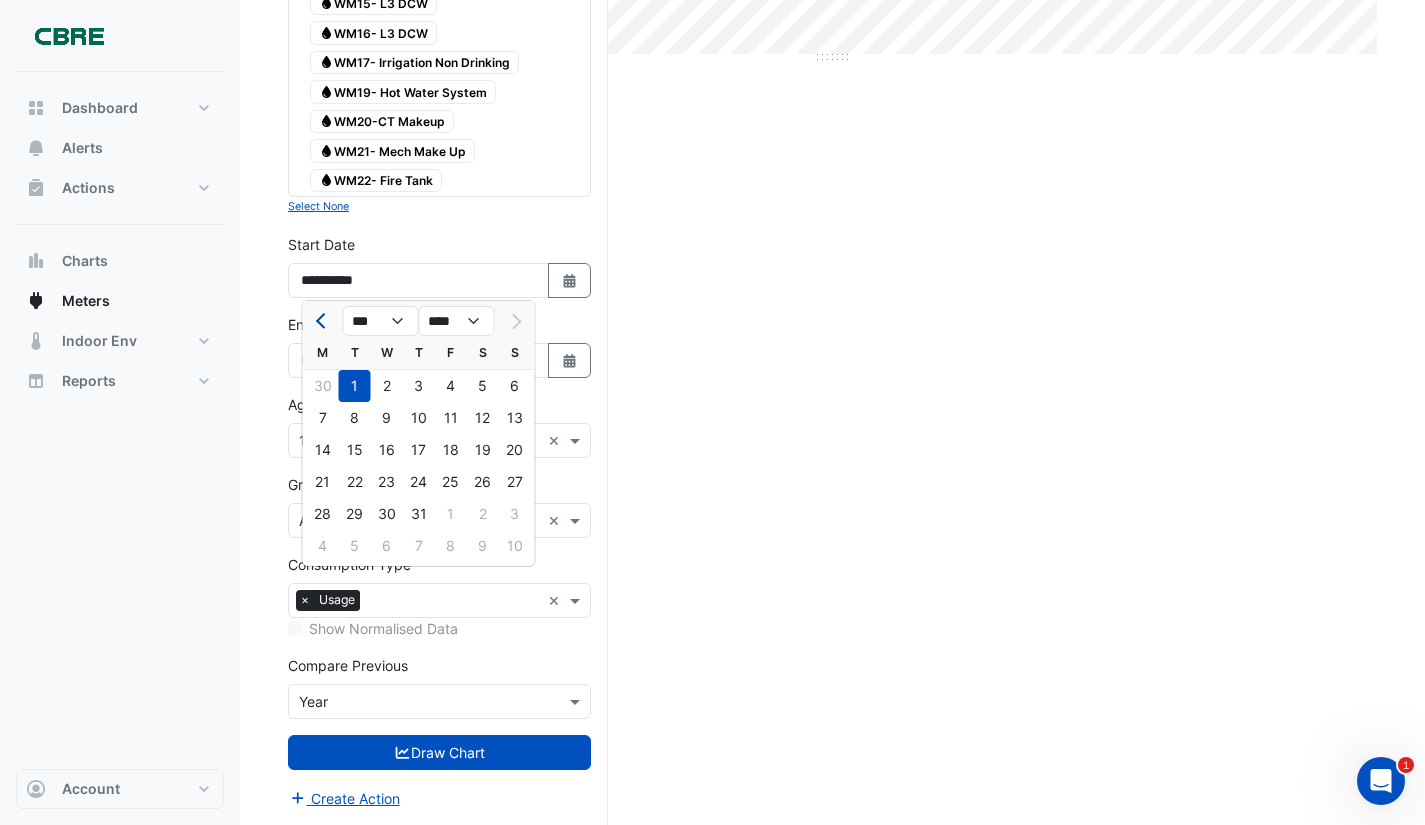 click 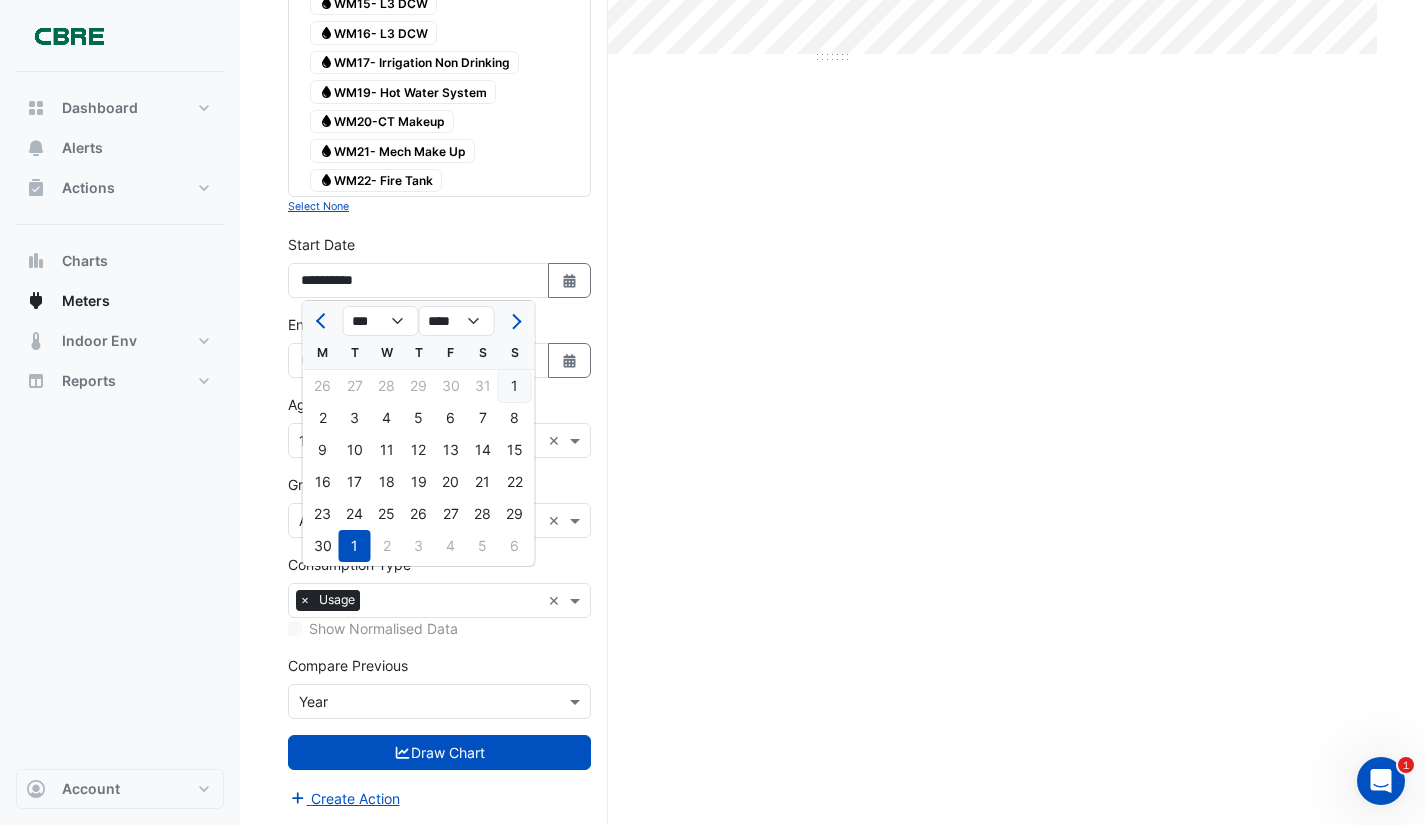 click on "1" 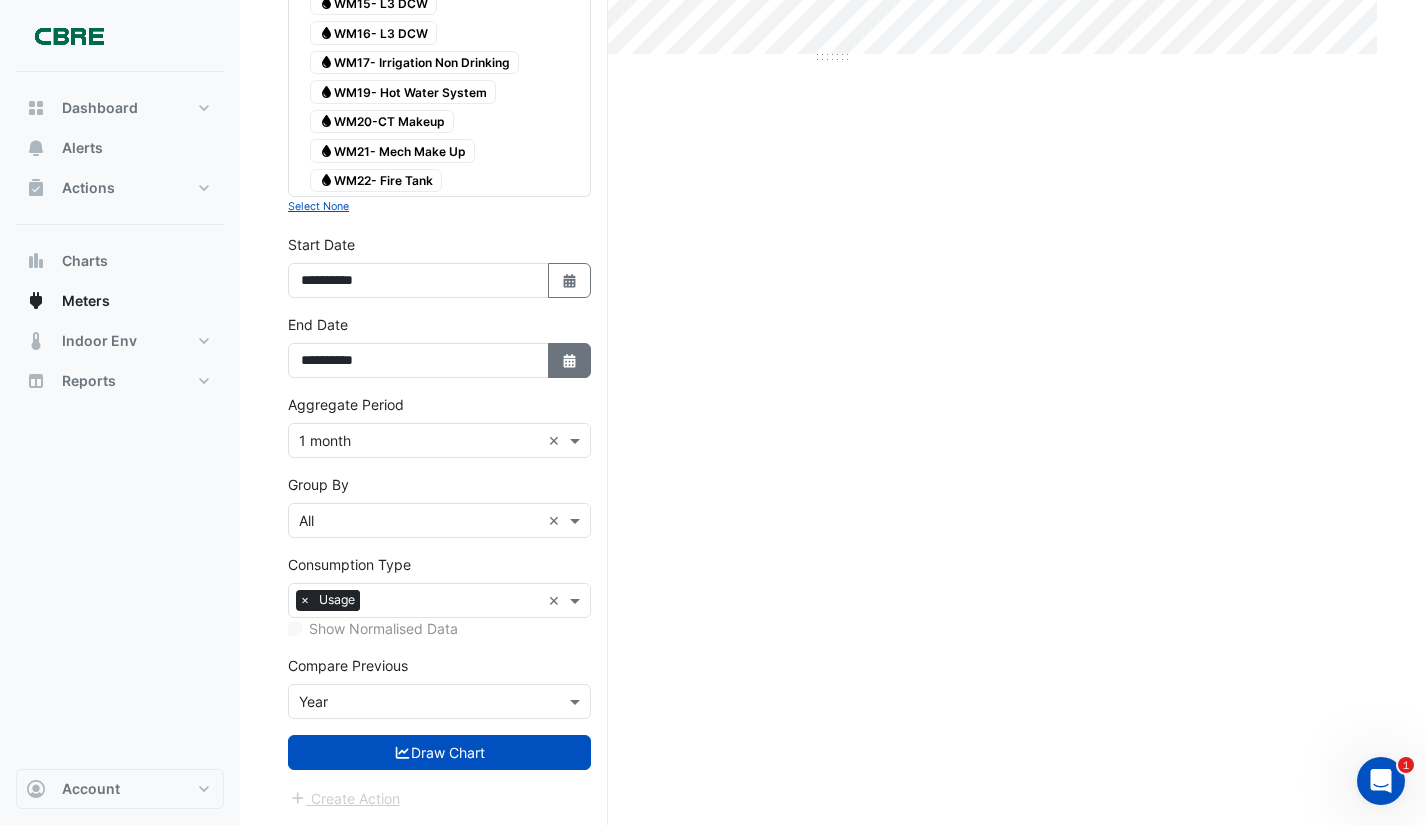 click on "Select Date" 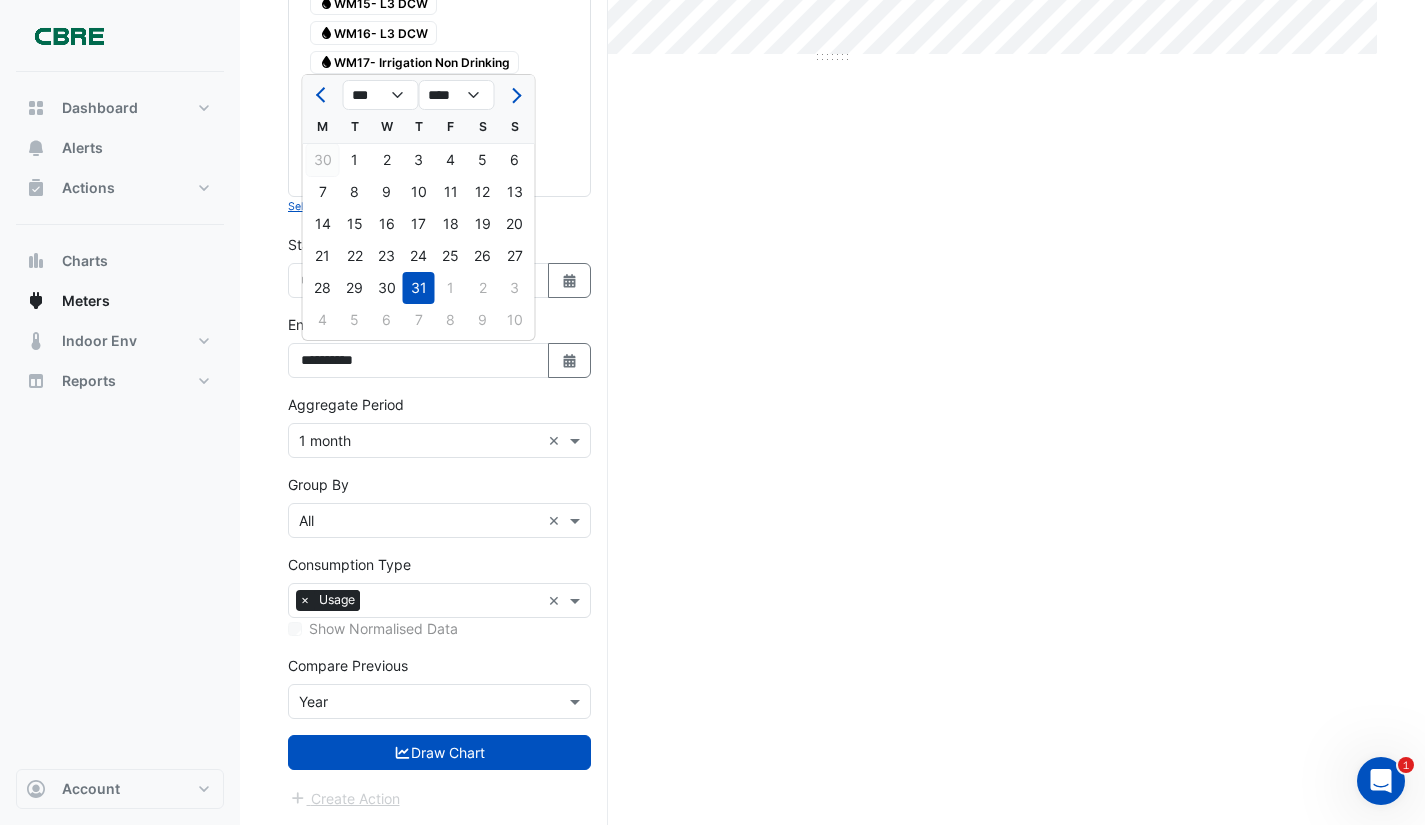 click on "30" 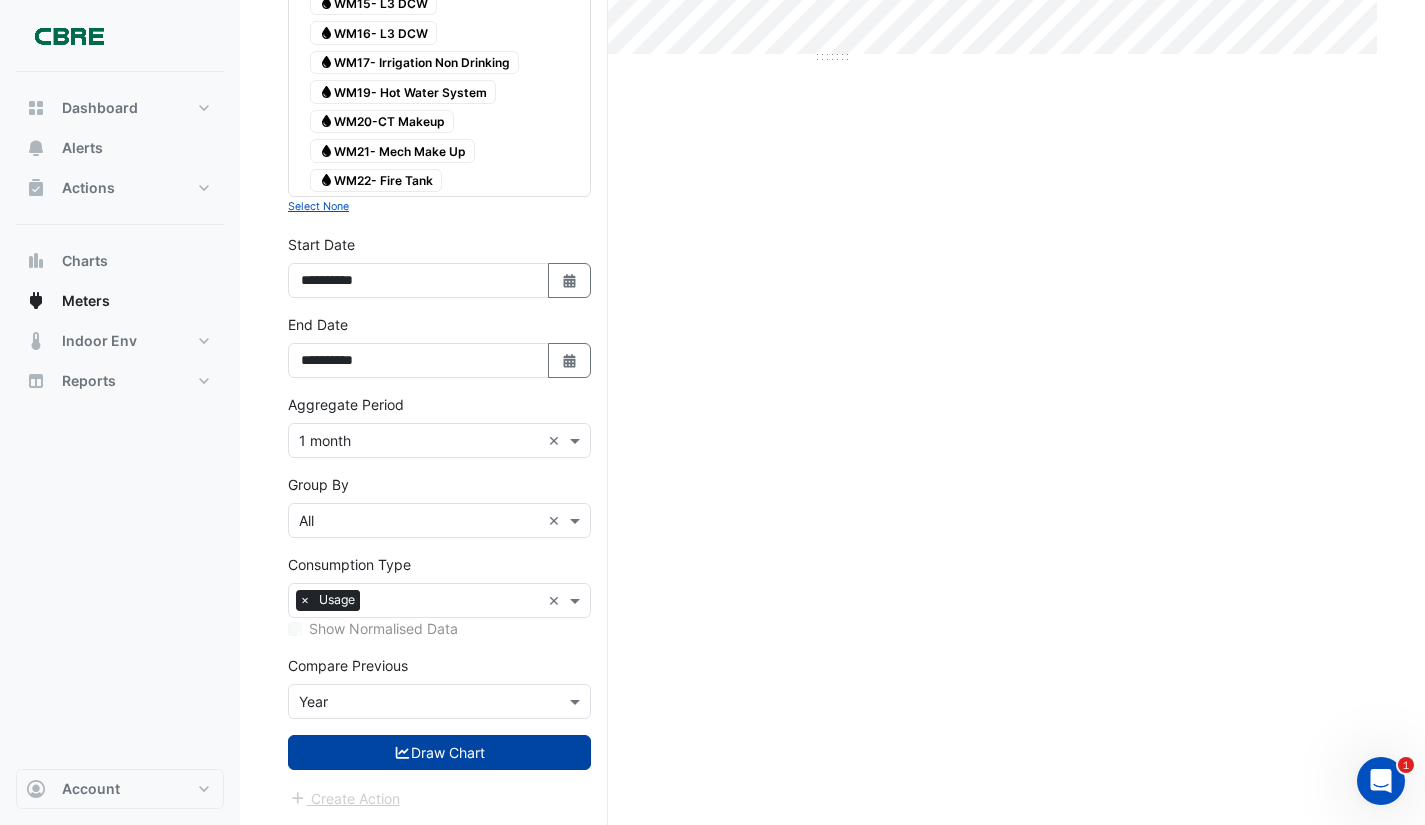 click at bounding box center (403, 752) 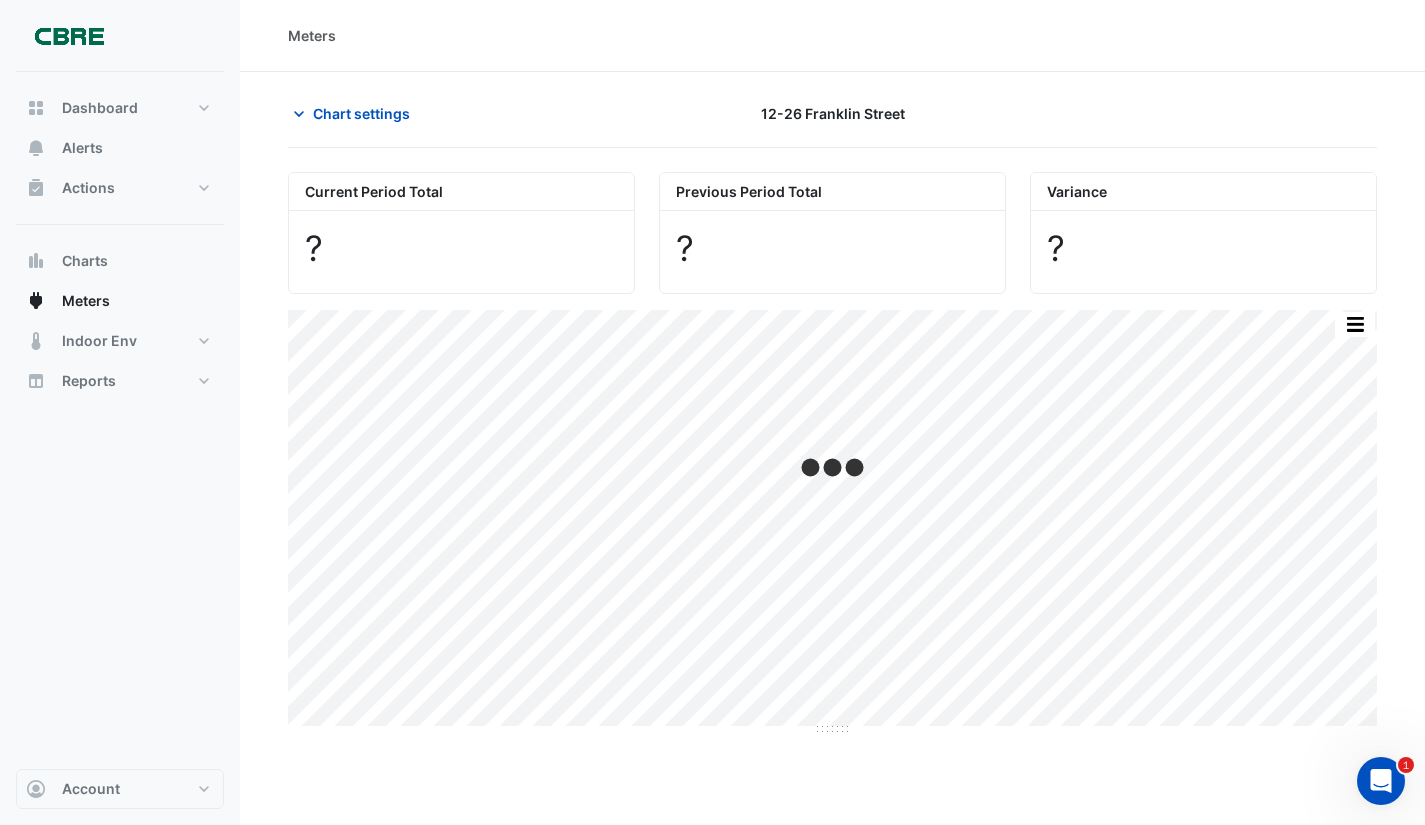 scroll, scrollTop: 0, scrollLeft: 0, axis: both 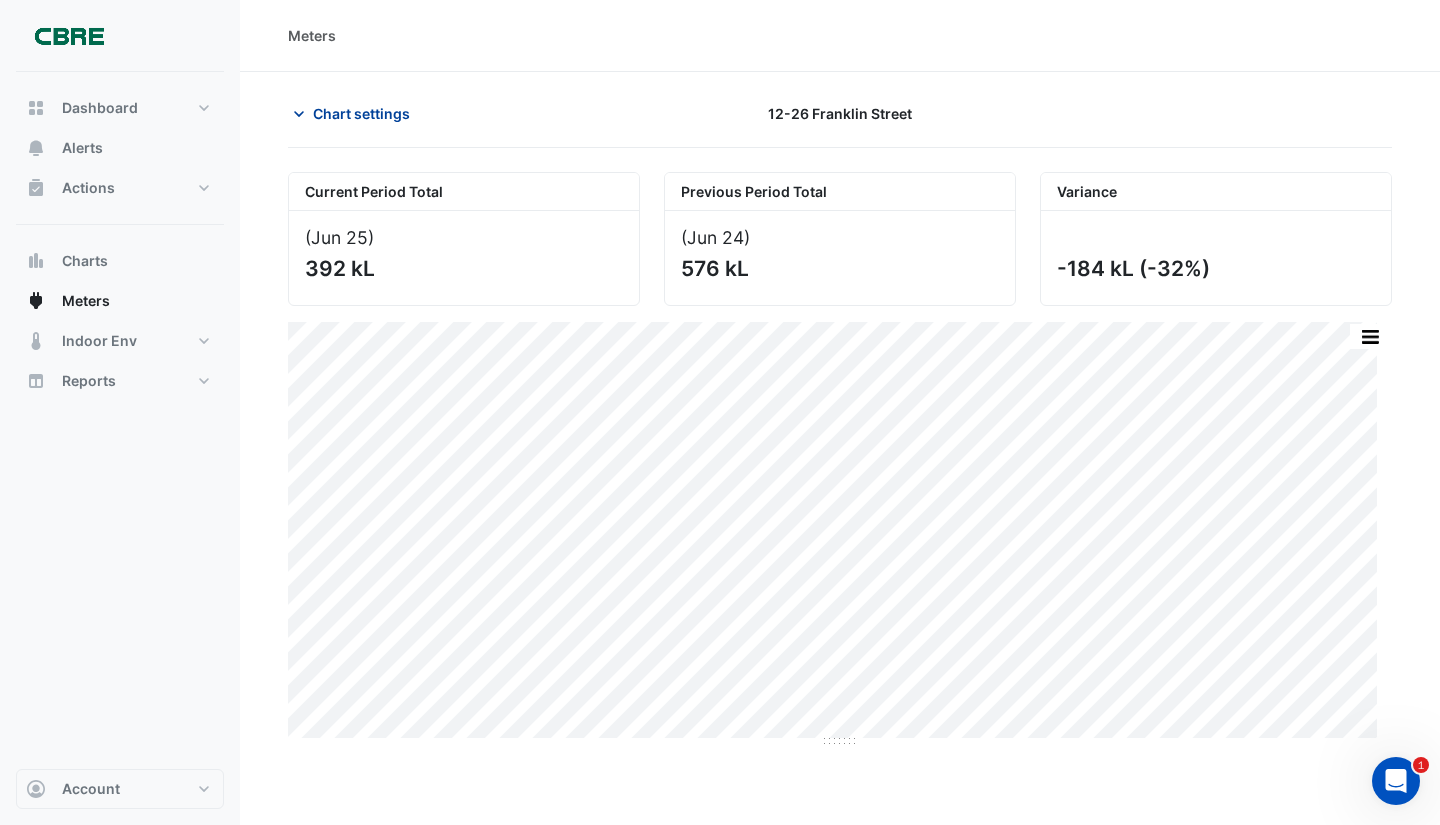 click on "Chart settings" 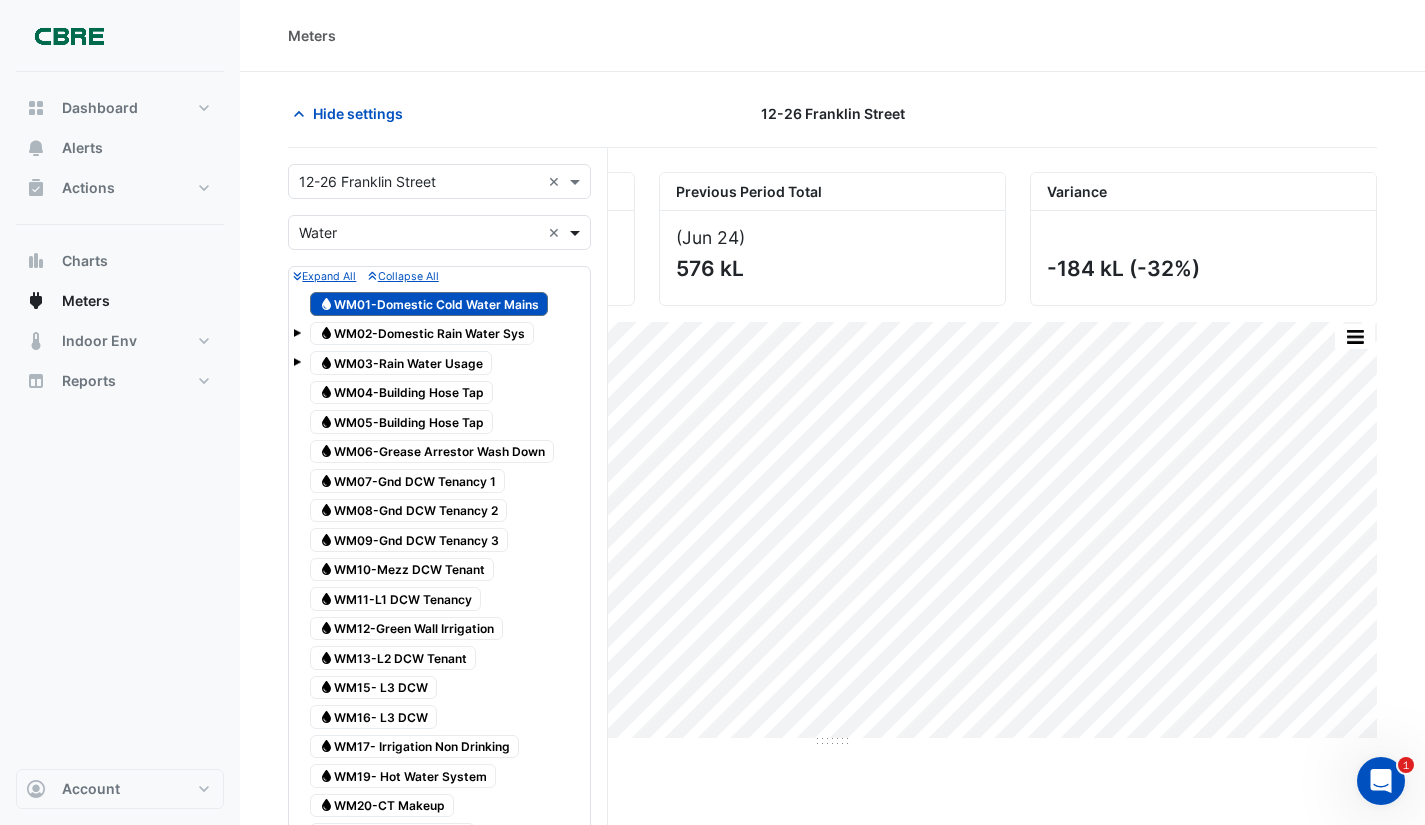 click at bounding box center [577, 232] 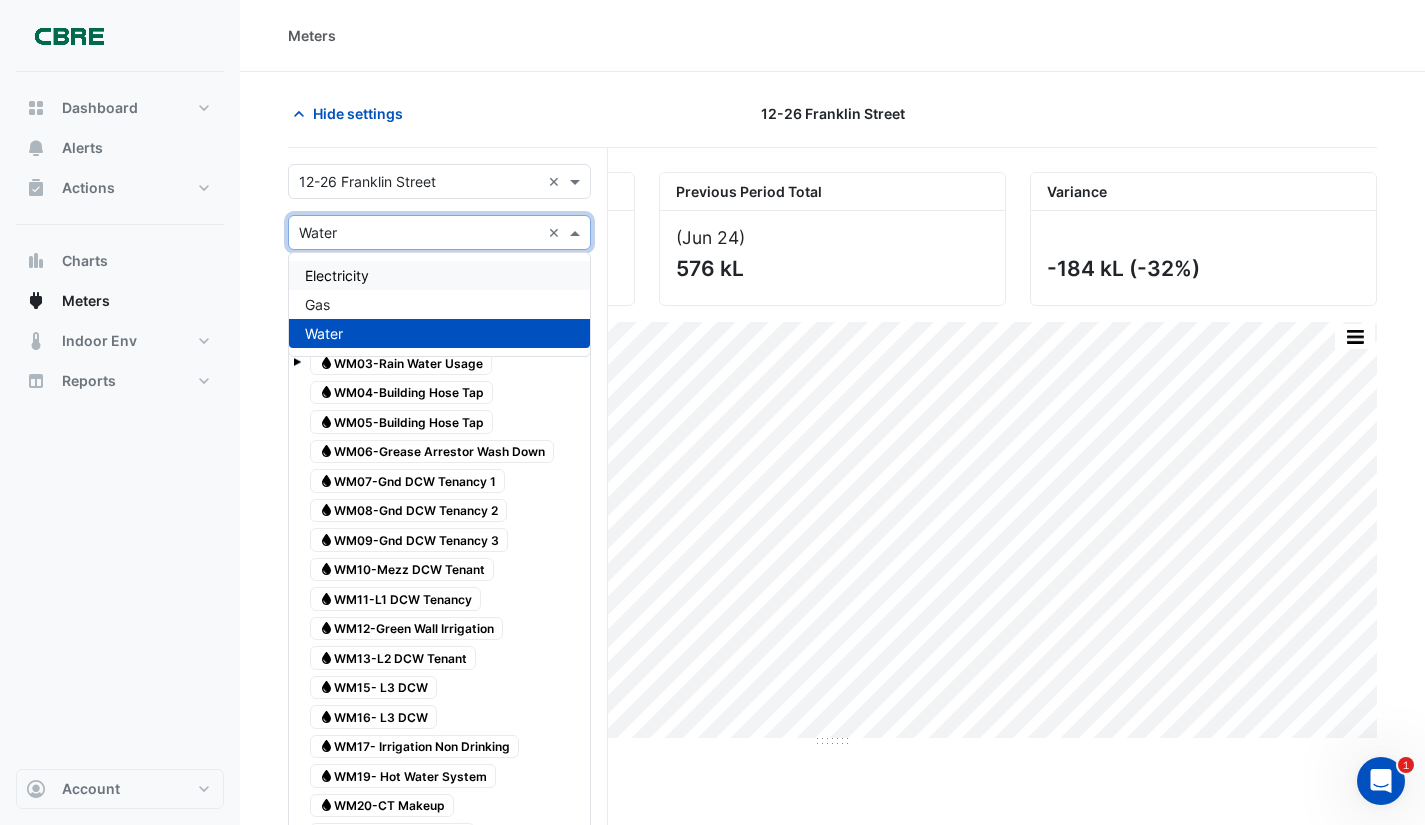 click on "Electricity" at bounding box center (439, 275) 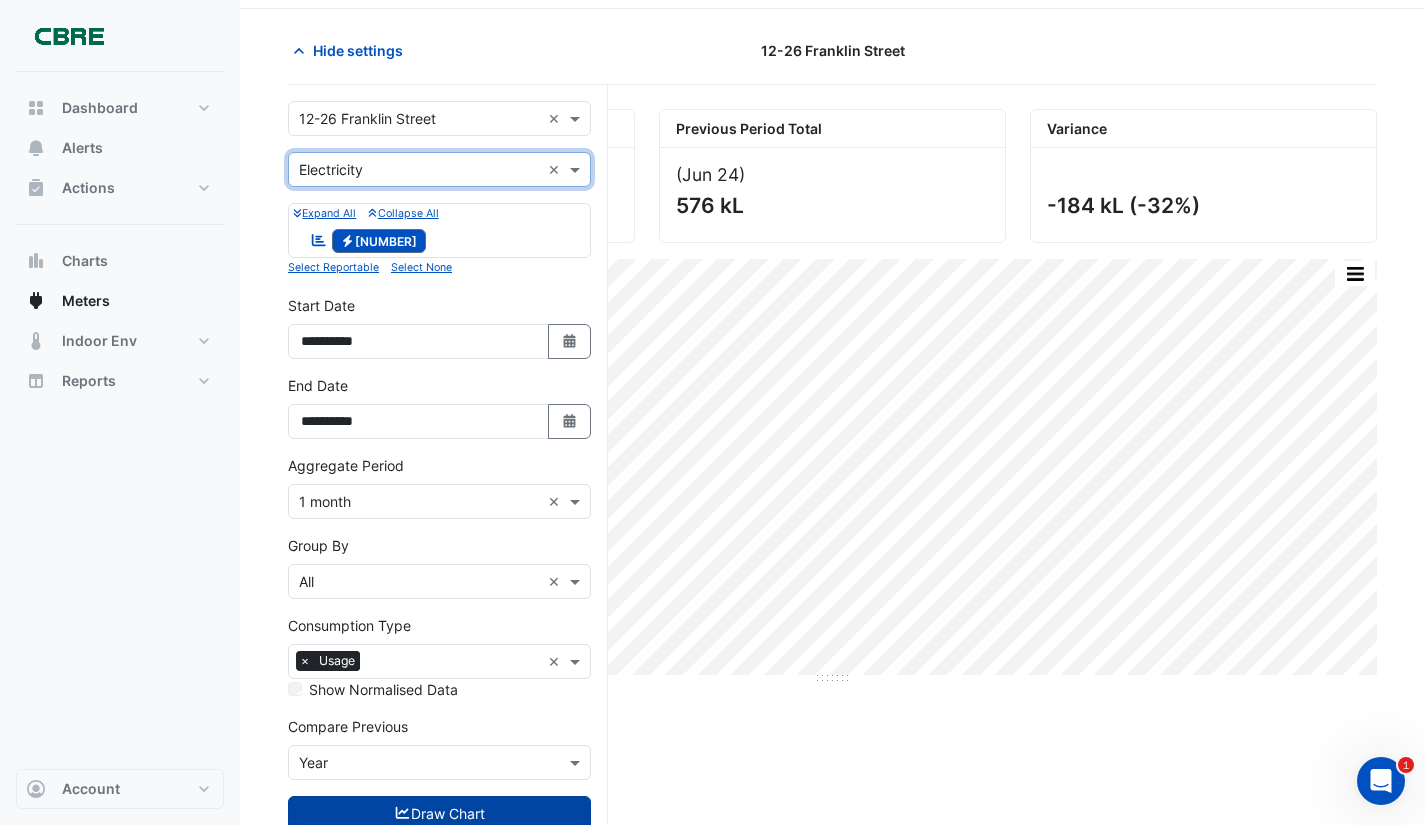 scroll, scrollTop: 123, scrollLeft: 0, axis: vertical 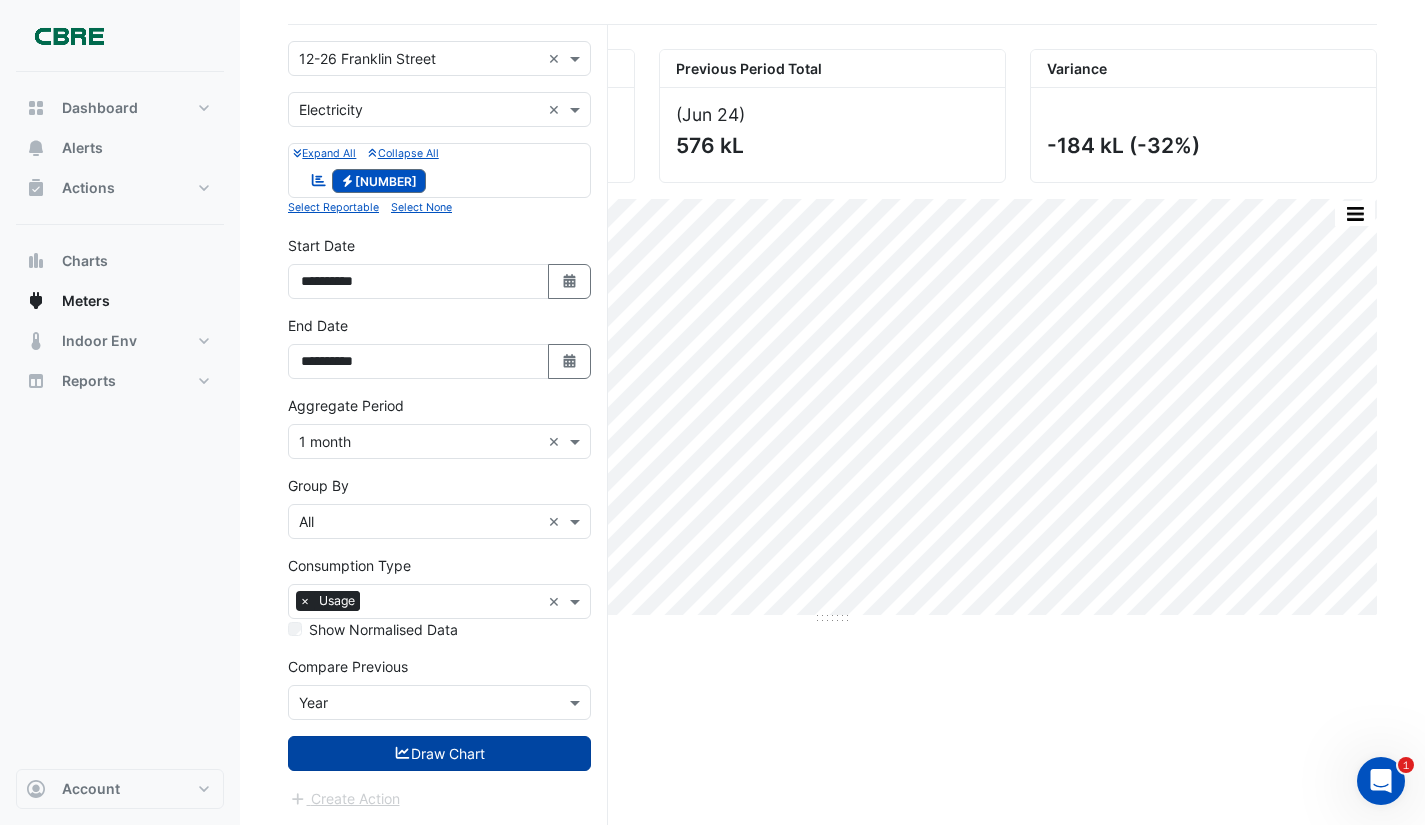 click on "Draw Chart" at bounding box center (439, 753) 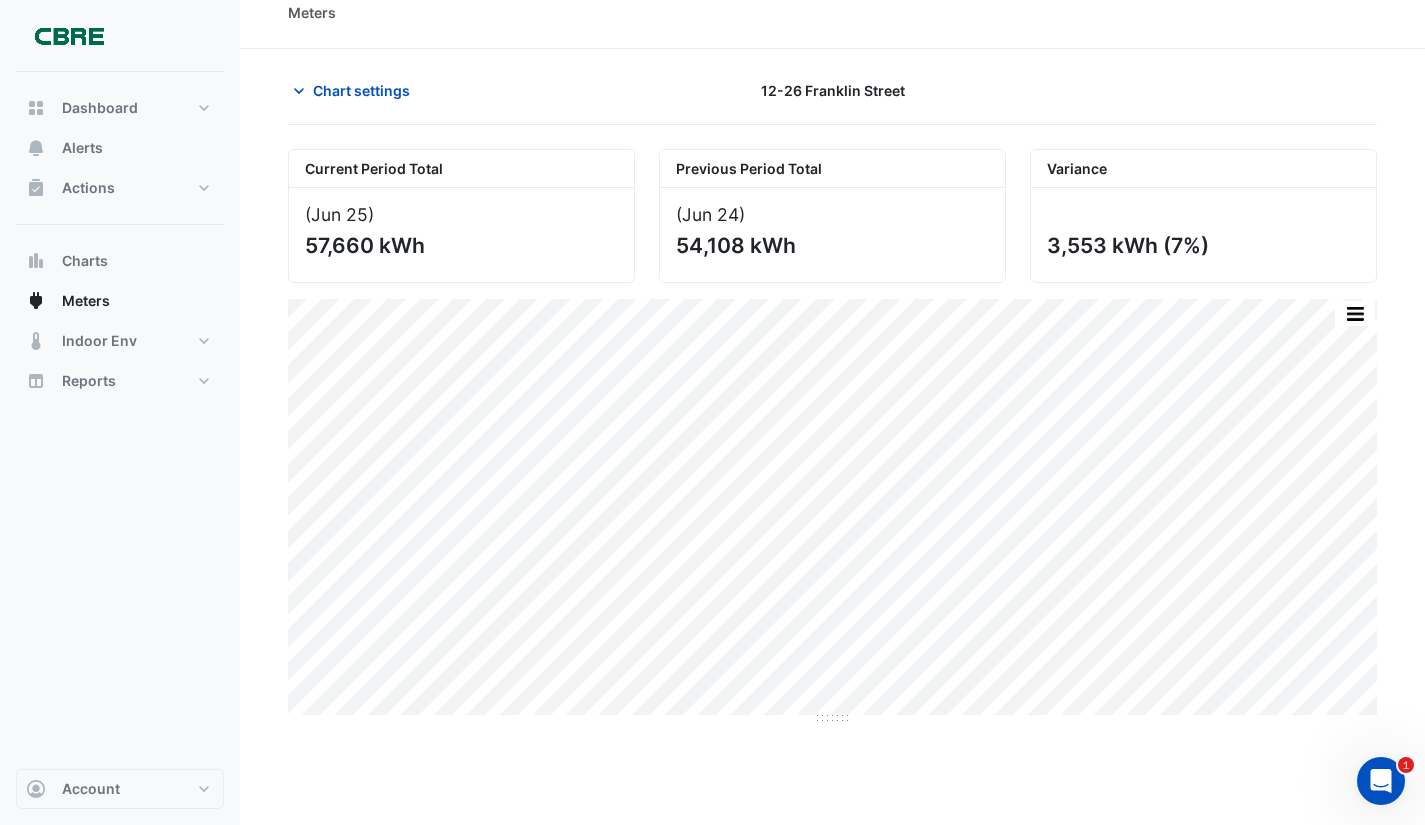scroll, scrollTop: 0, scrollLeft: 0, axis: both 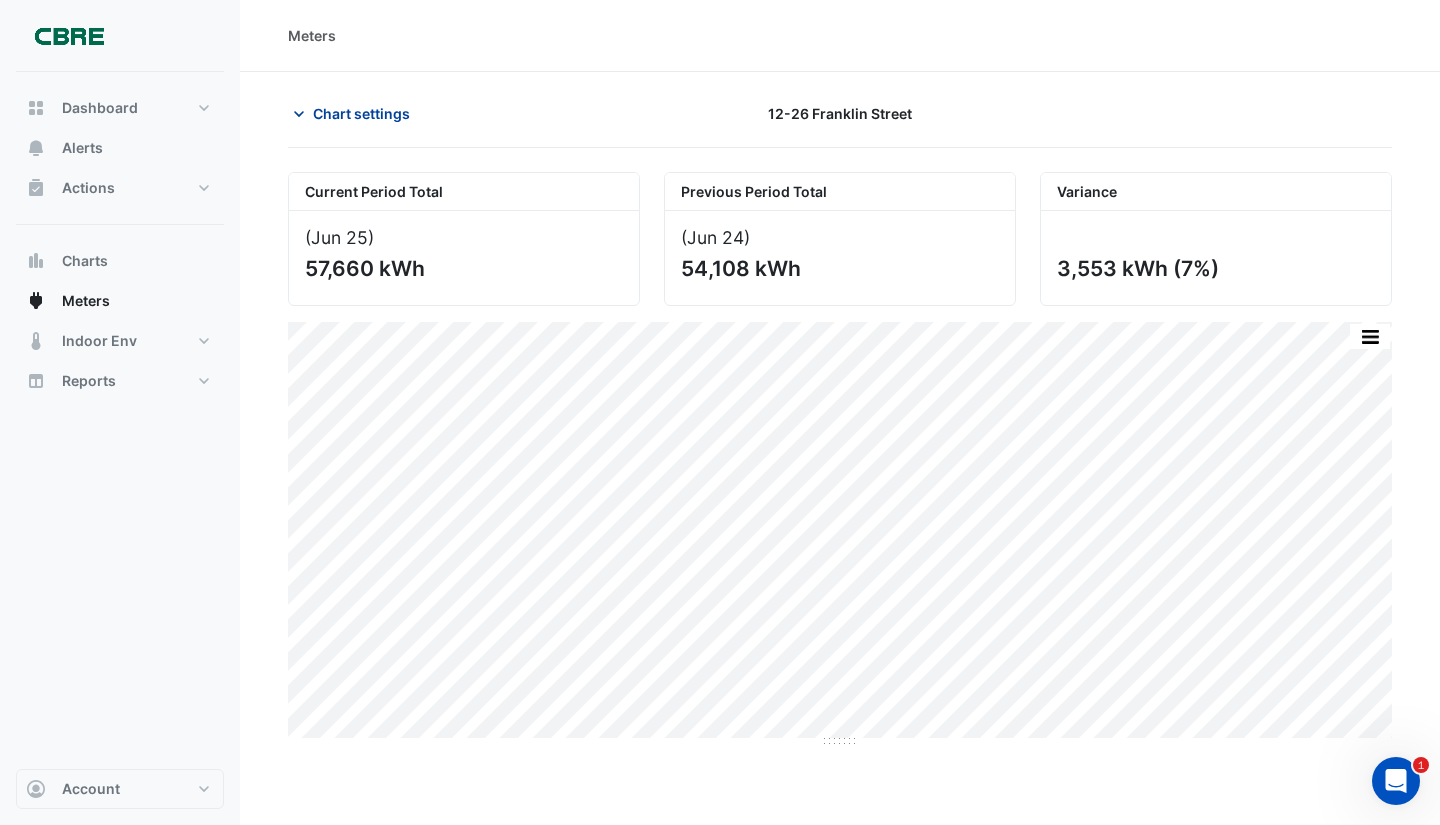 click on "Chart settings" 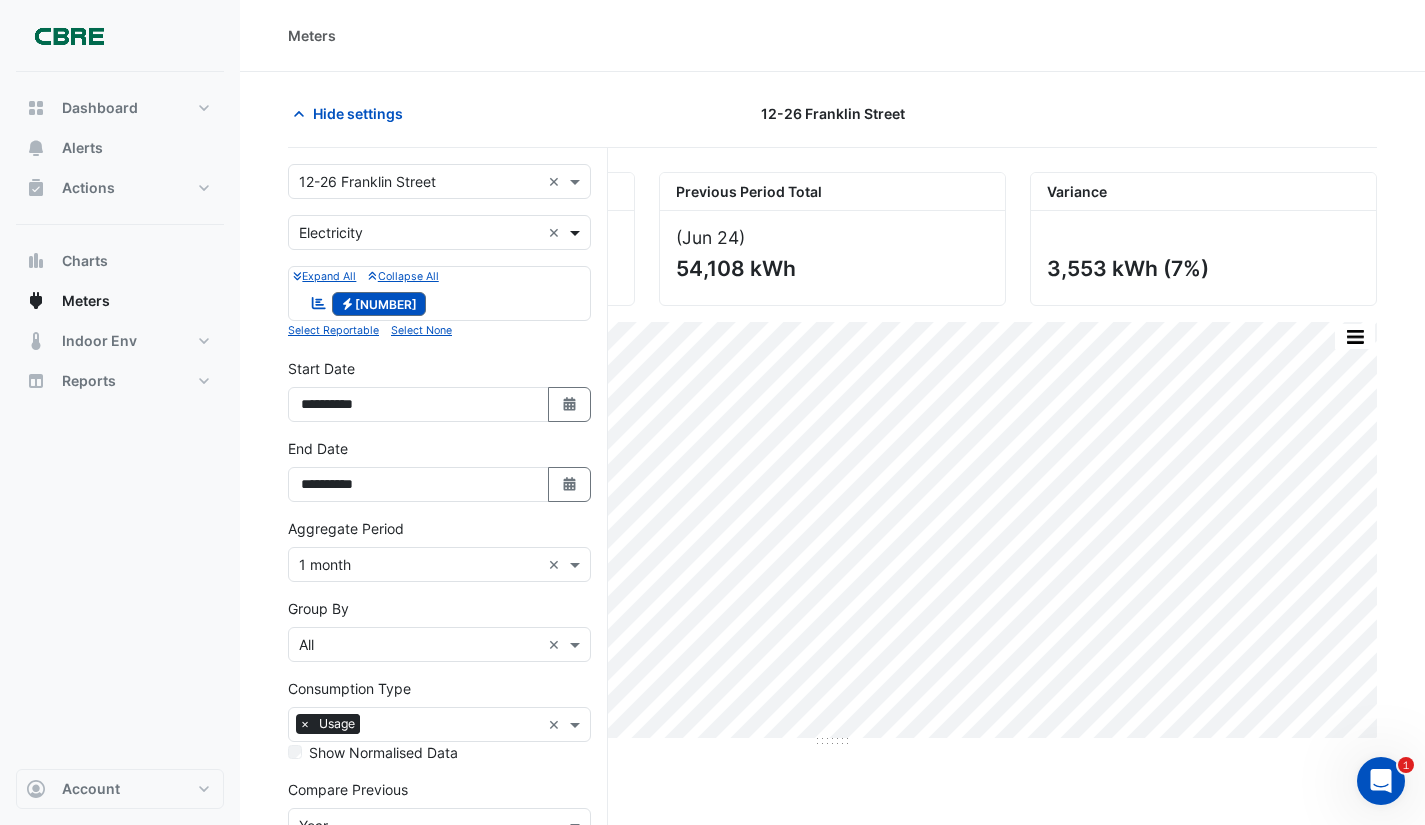 click at bounding box center (577, 232) 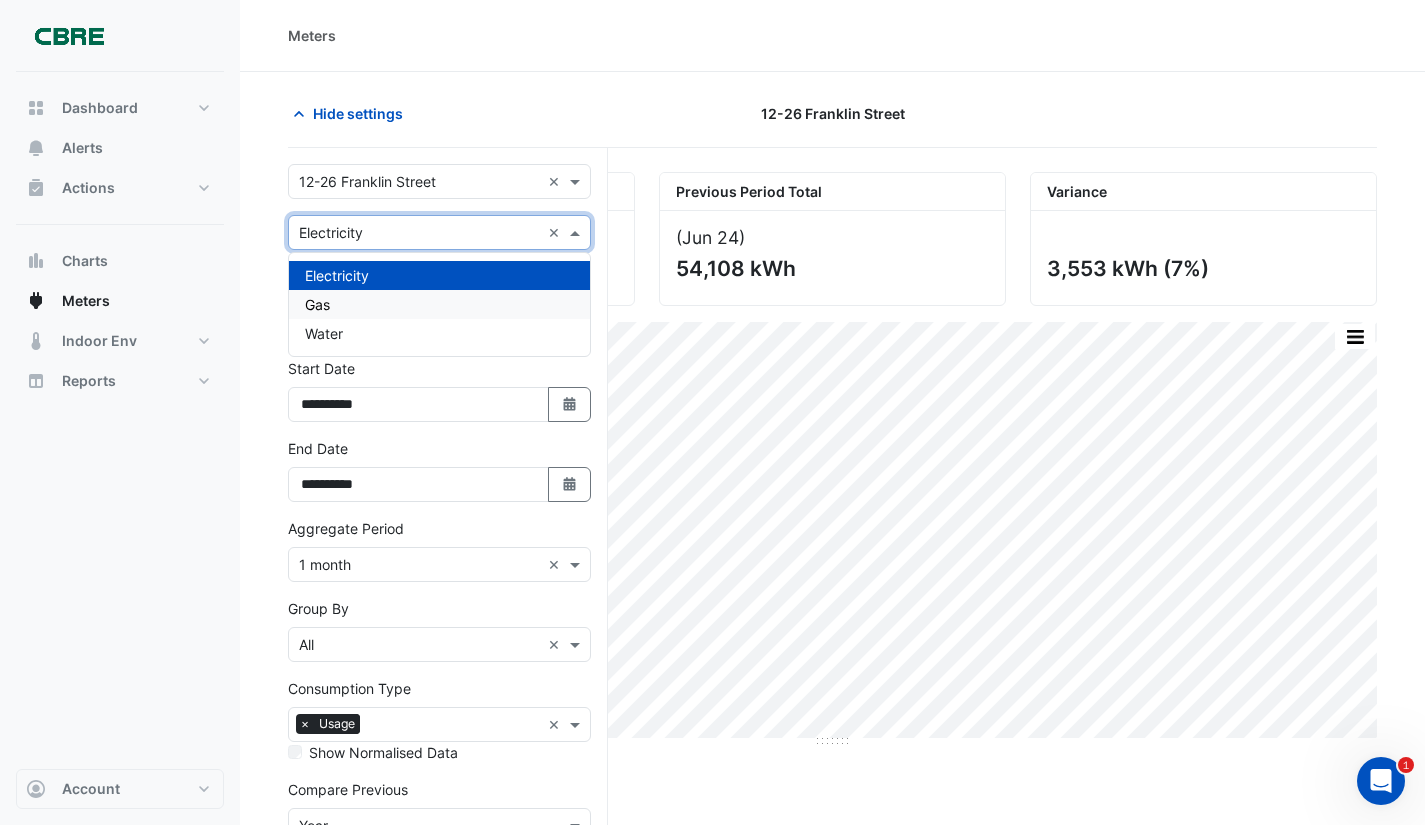 click on "Gas" at bounding box center (439, 304) 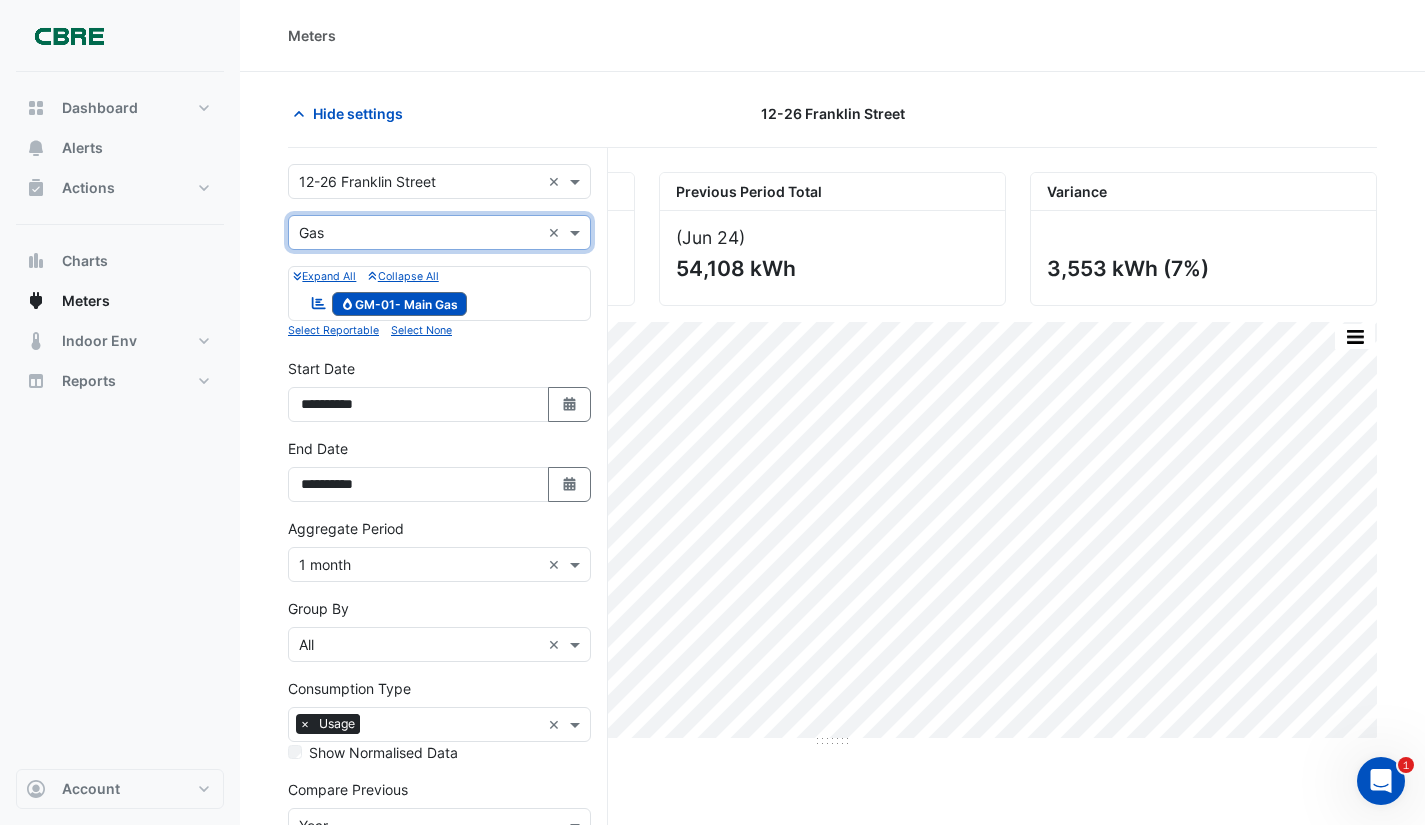 scroll, scrollTop: 123, scrollLeft: 0, axis: vertical 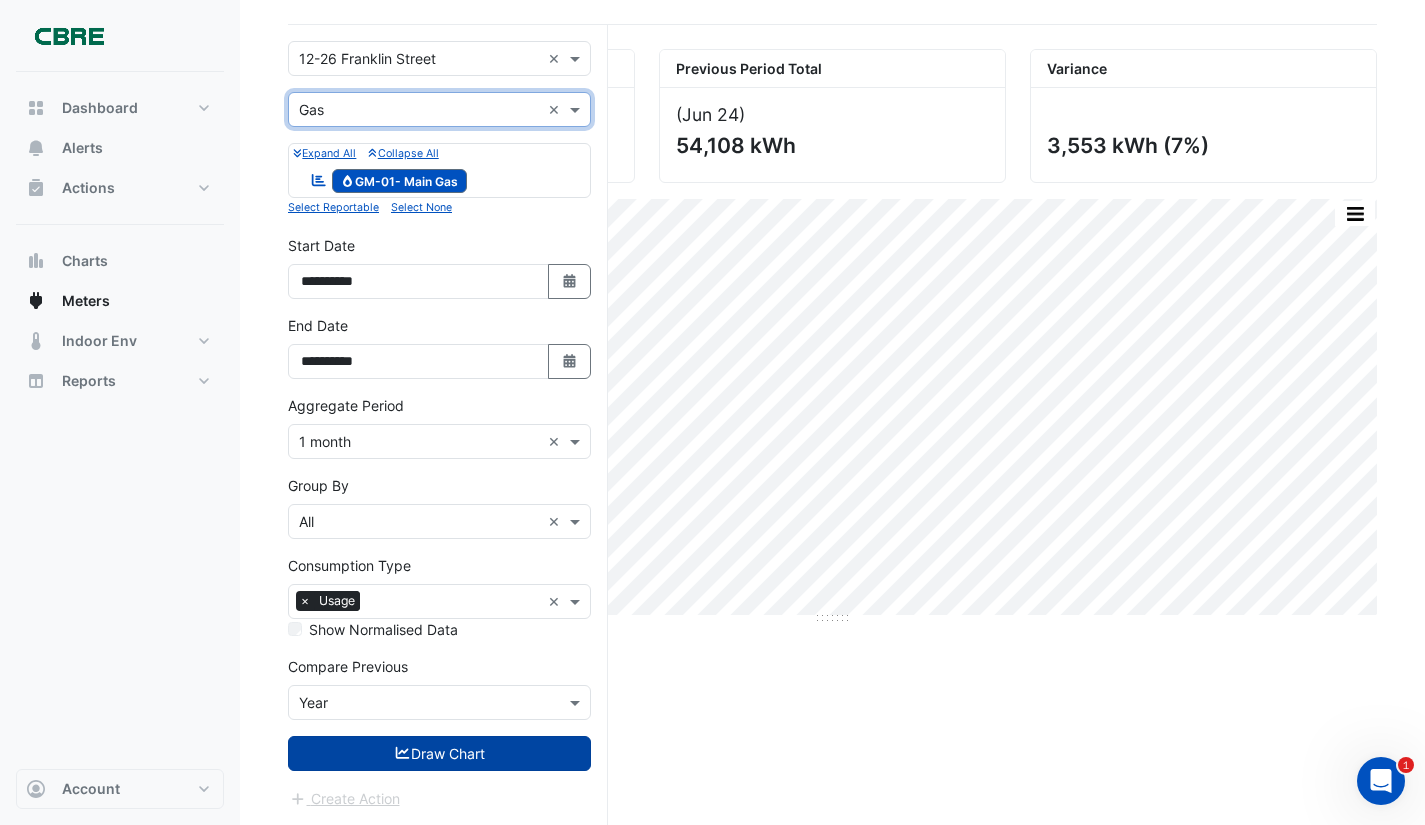 click on "Draw Chart" at bounding box center [439, 753] 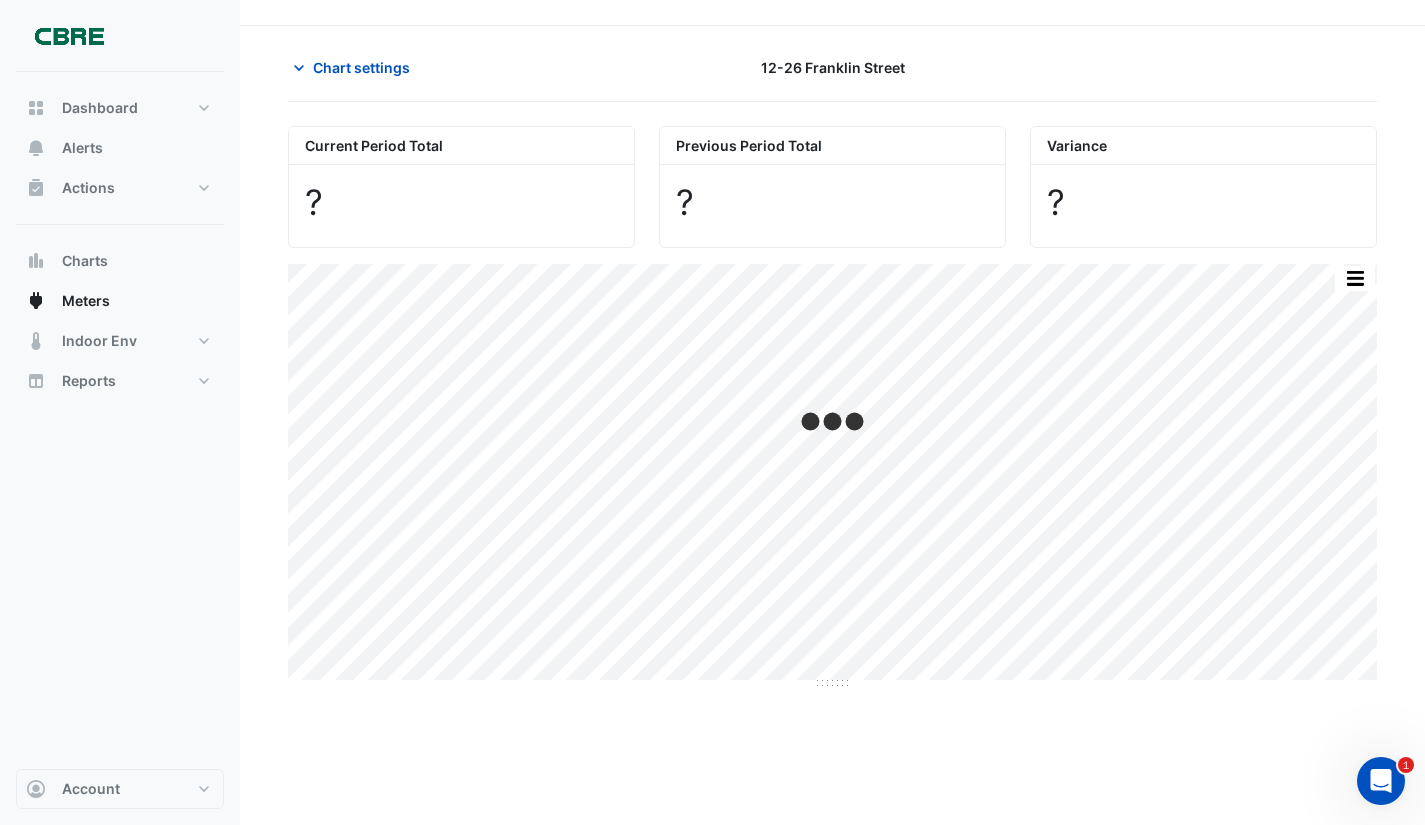 scroll, scrollTop: 0, scrollLeft: 0, axis: both 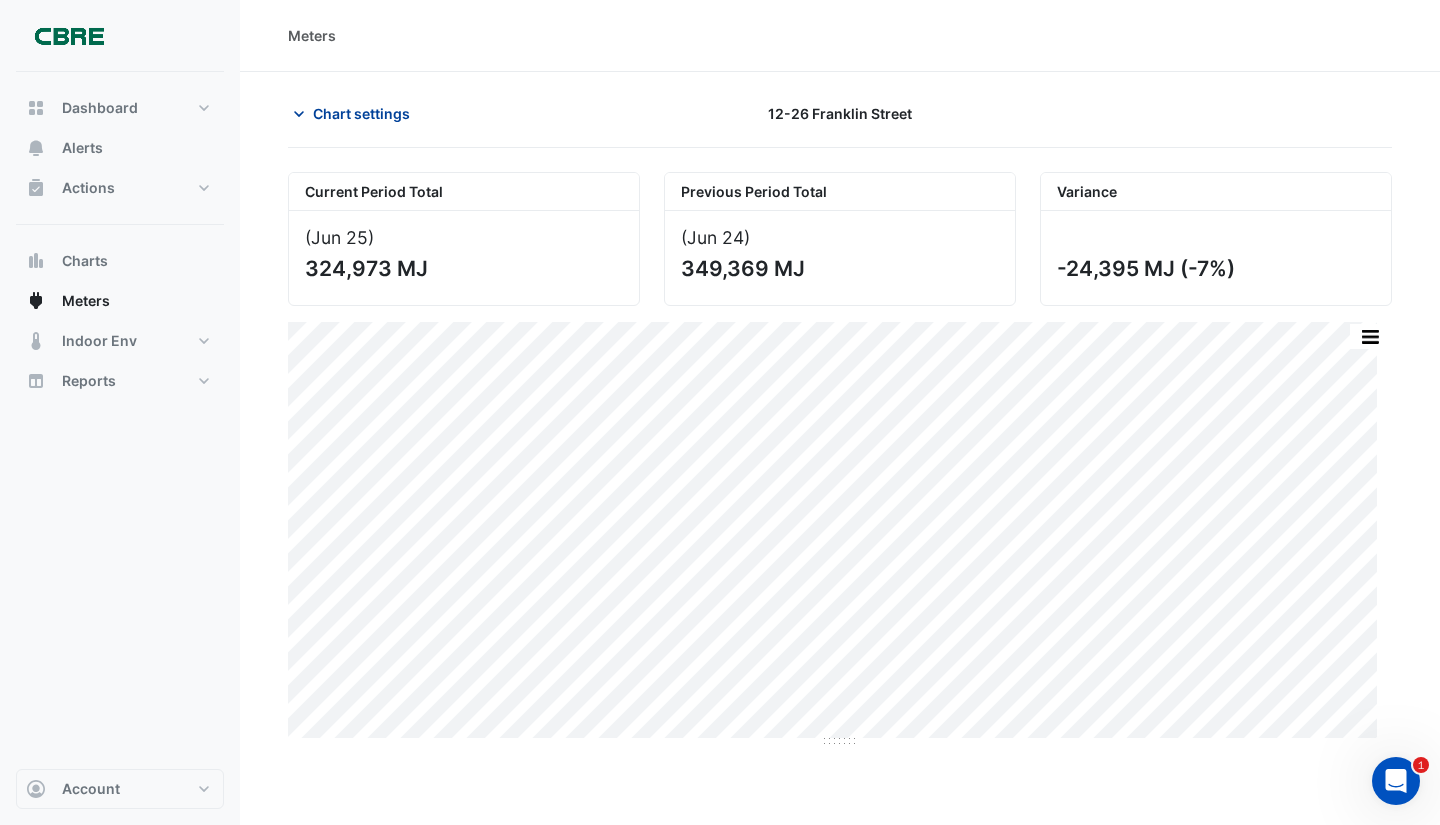 click on "Chart settings" 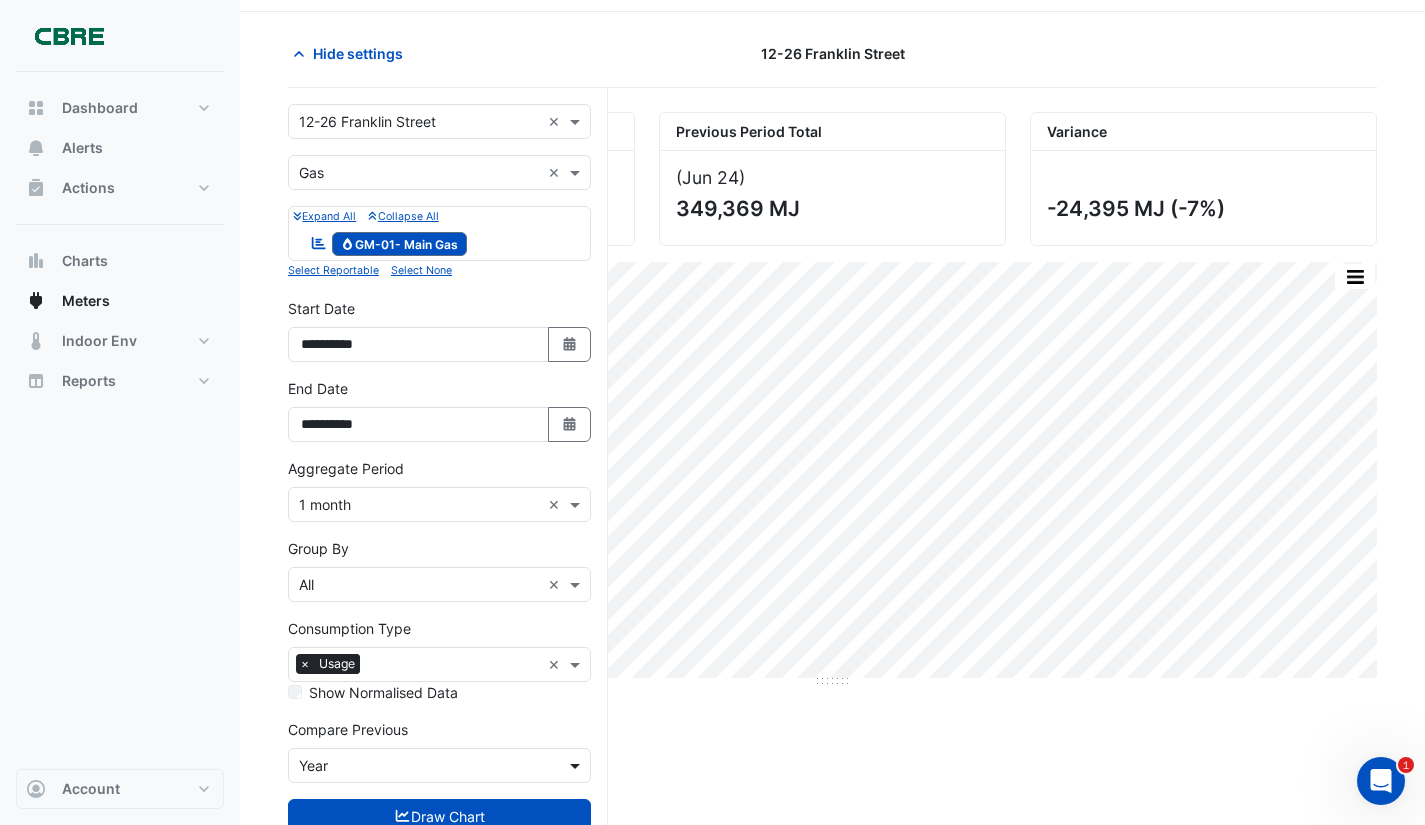 scroll, scrollTop: 123, scrollLeft: 0, axis: vertical 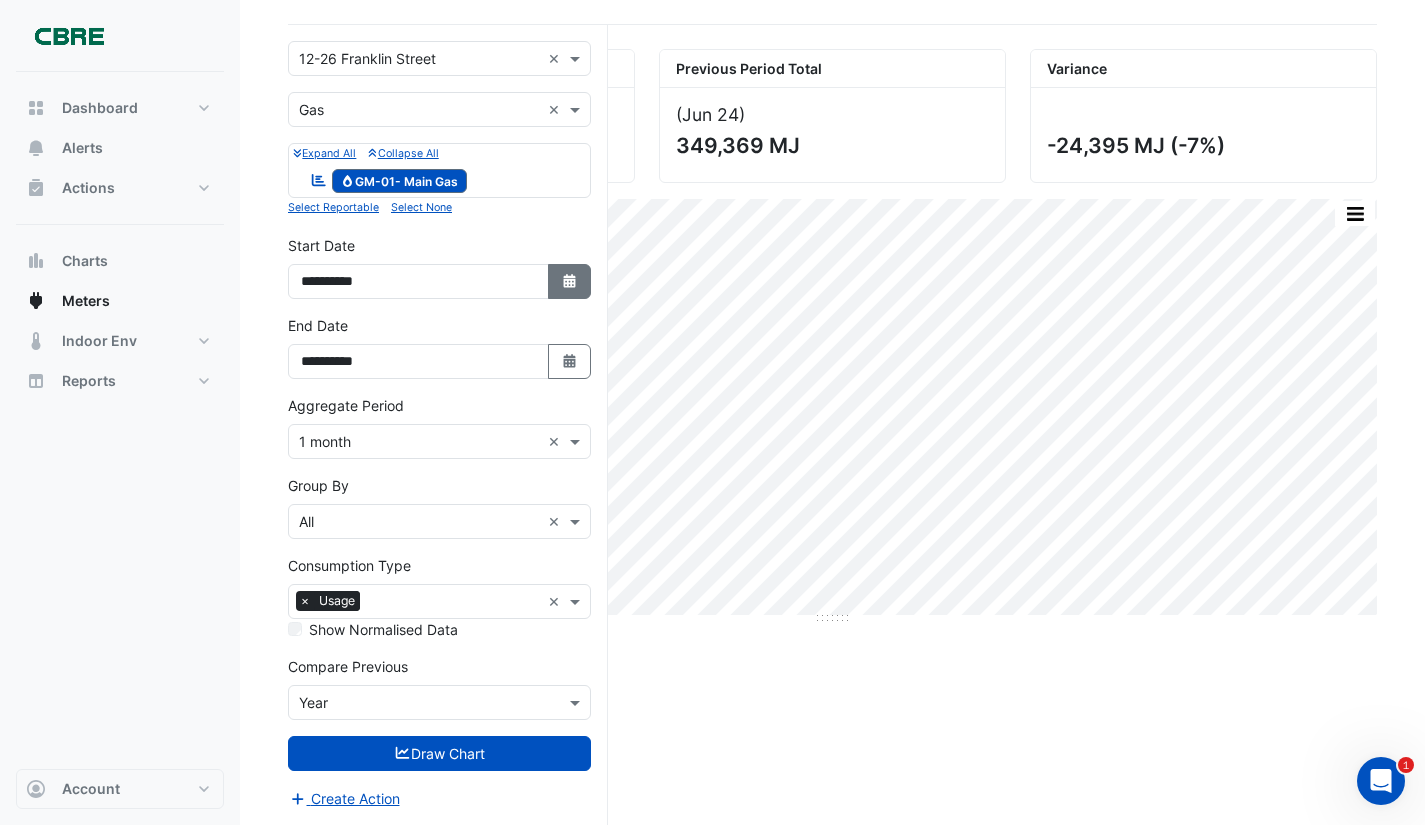 click 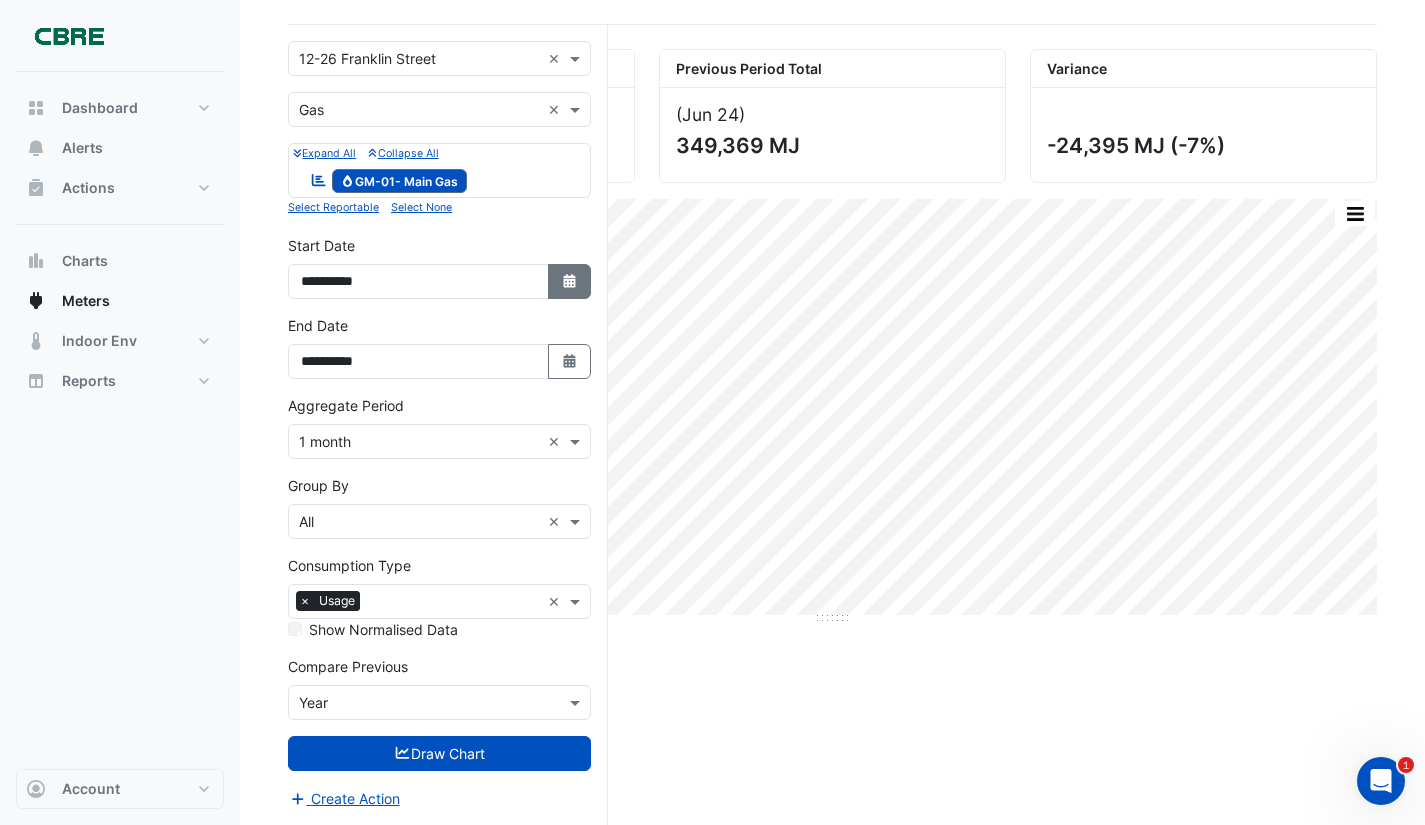 select on "*" 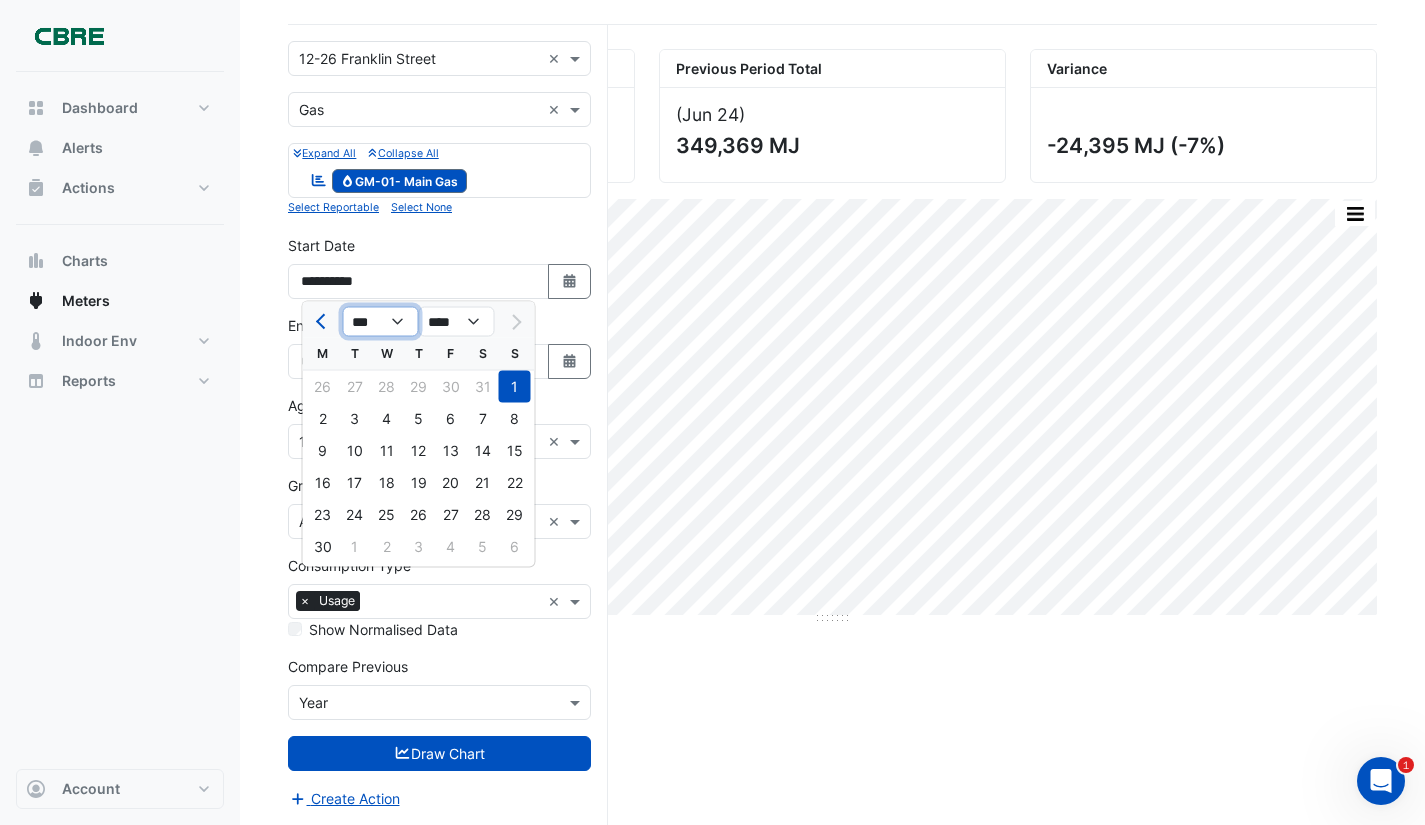 click on "*** *** *** *** *** ***" 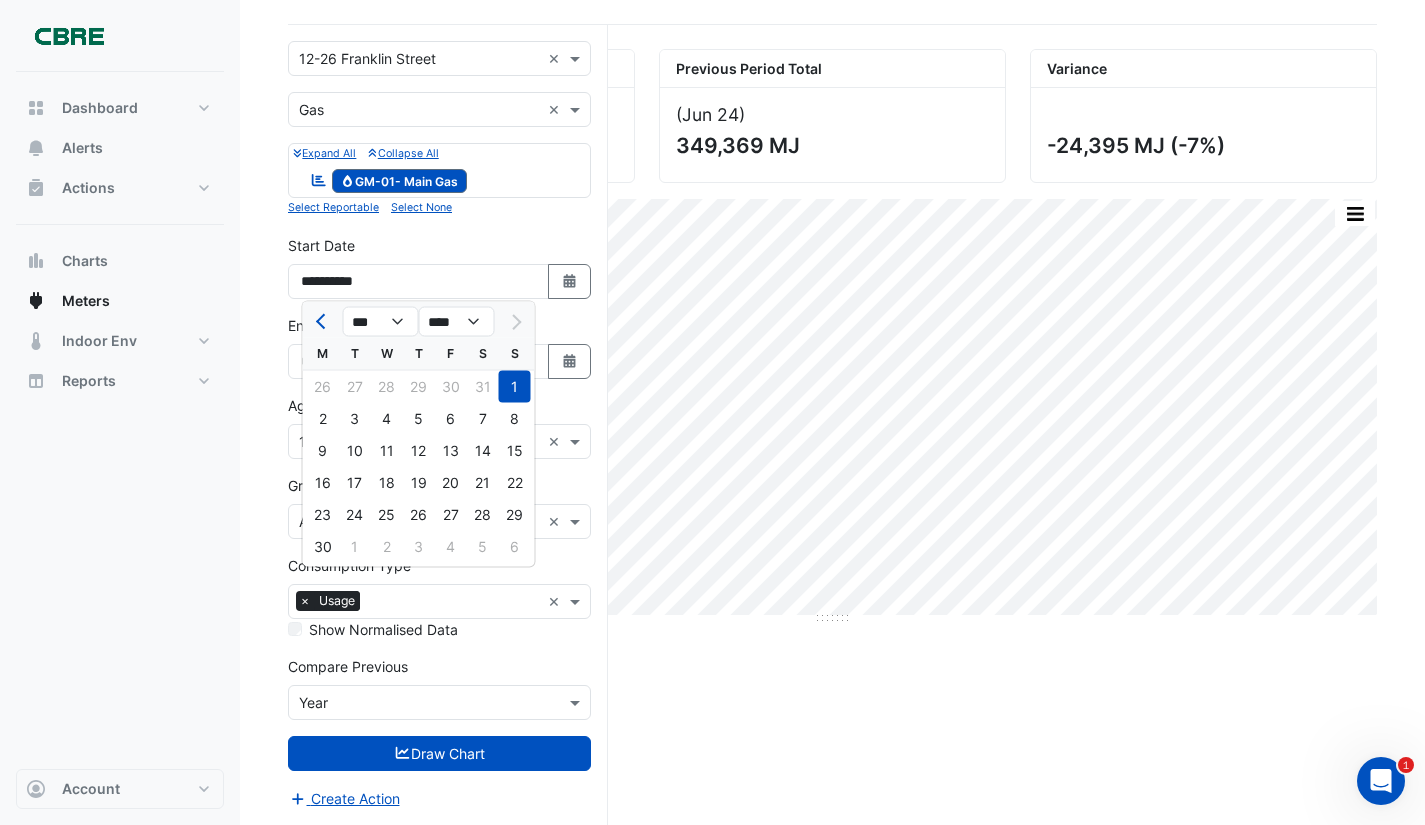 click 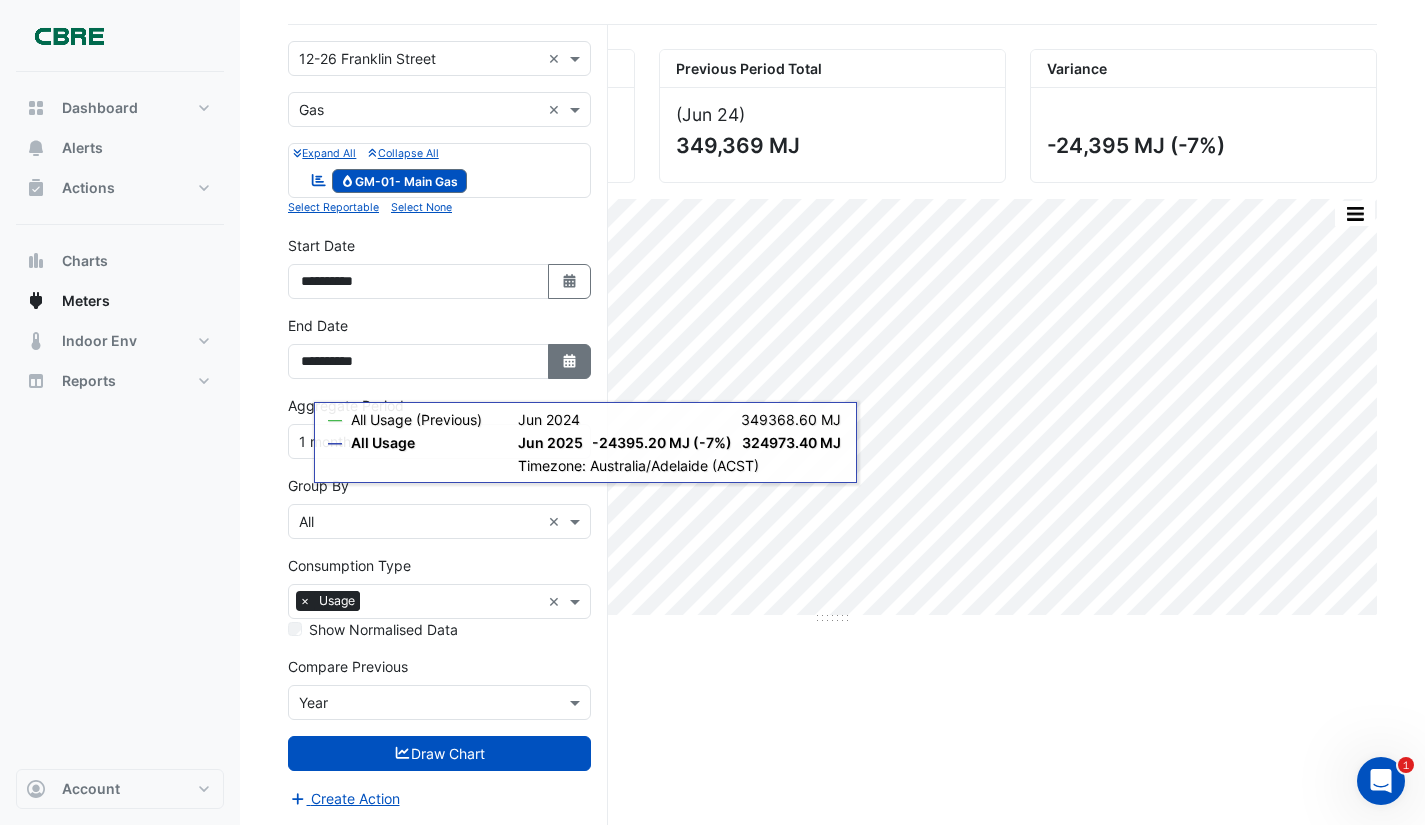 click on "Select Date" at bounding box center [570, 361] 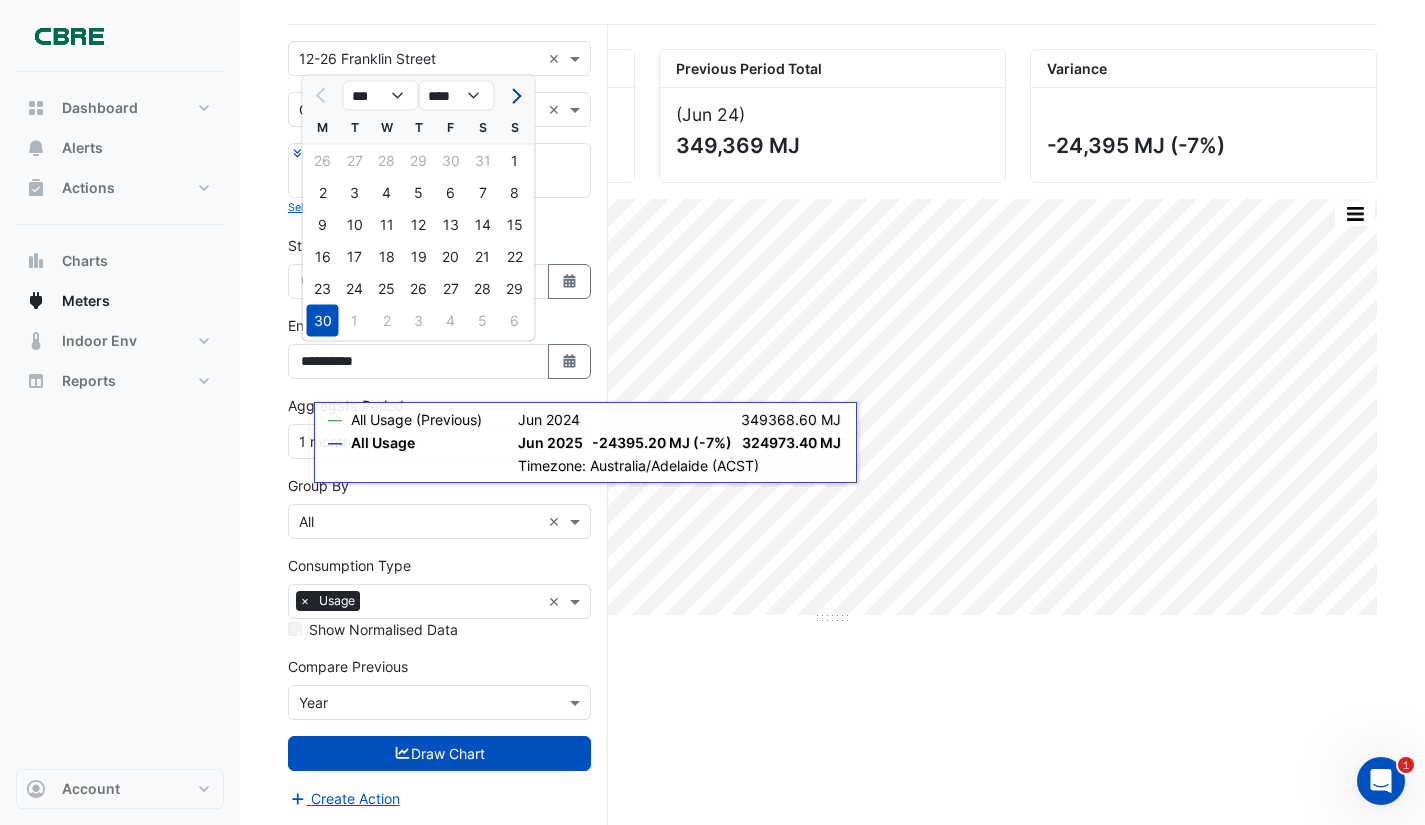 click 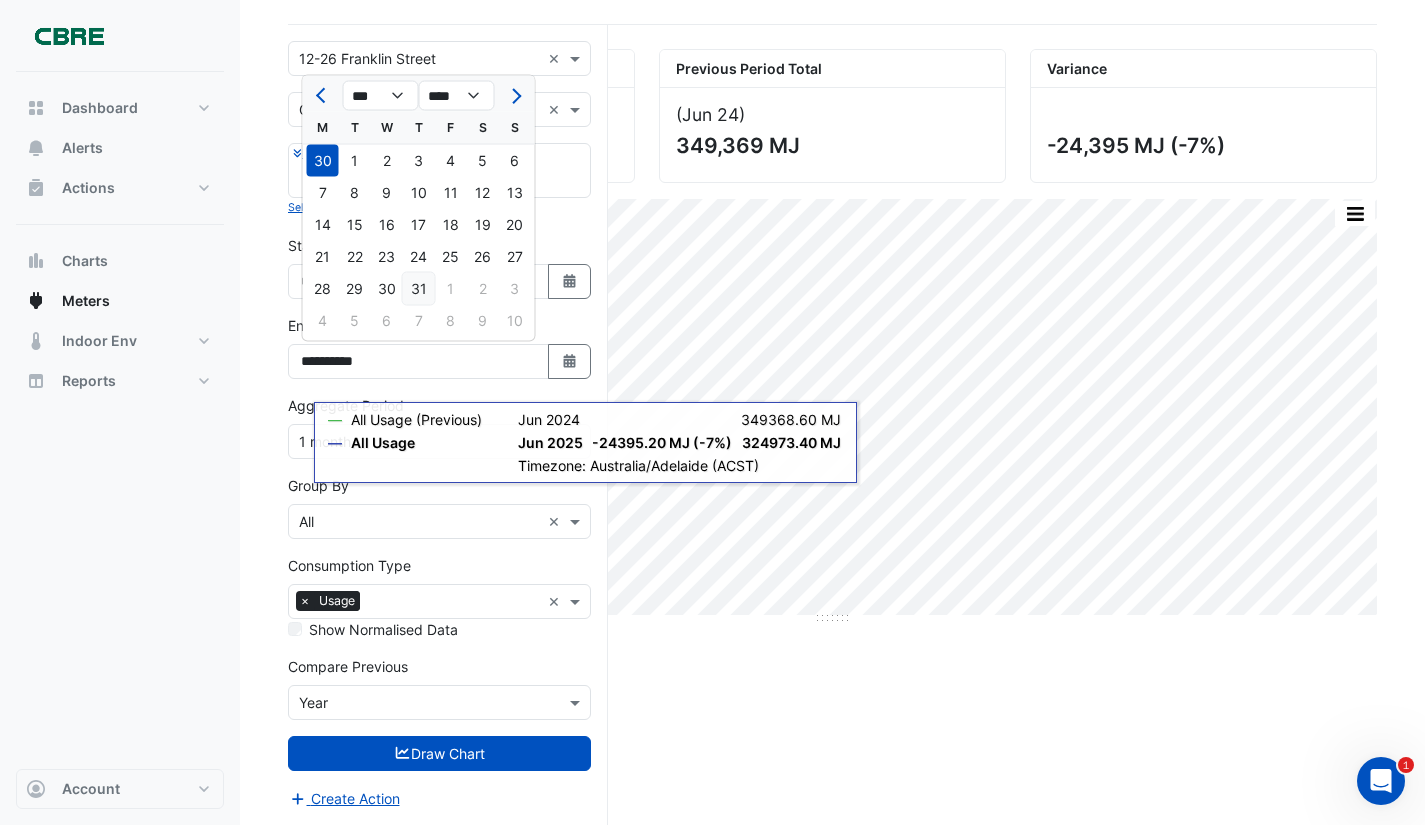 click on "31" 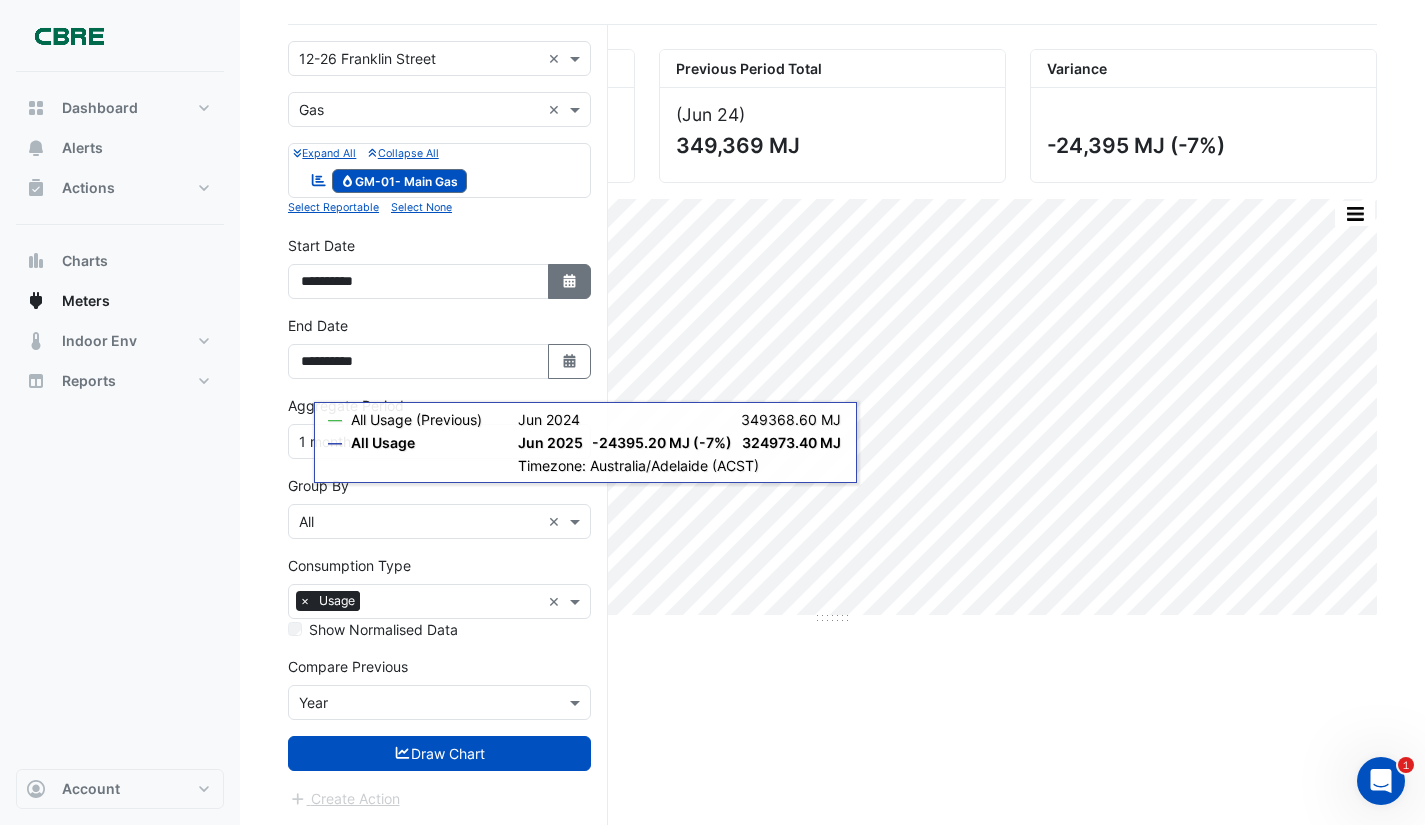 click 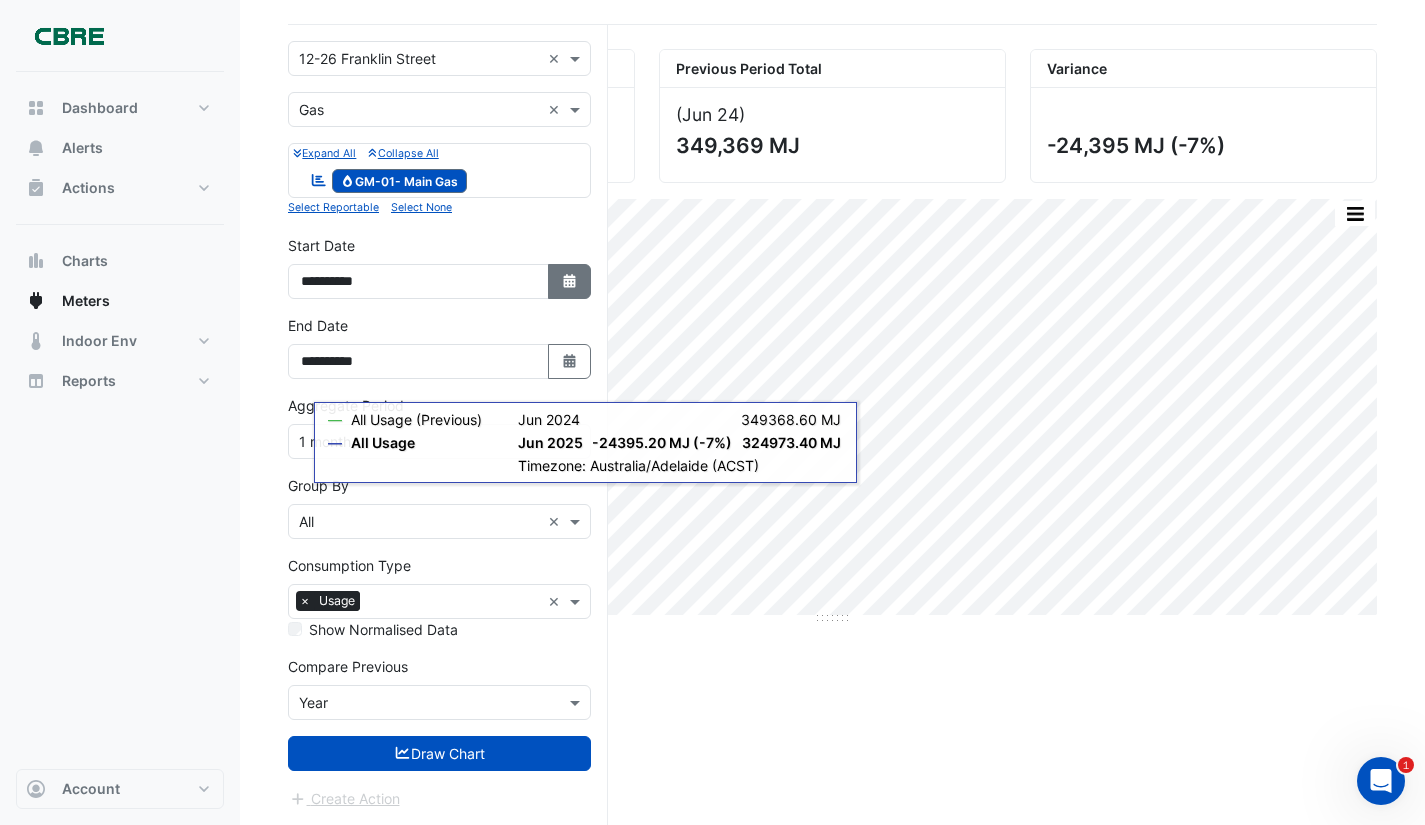 select on "*" 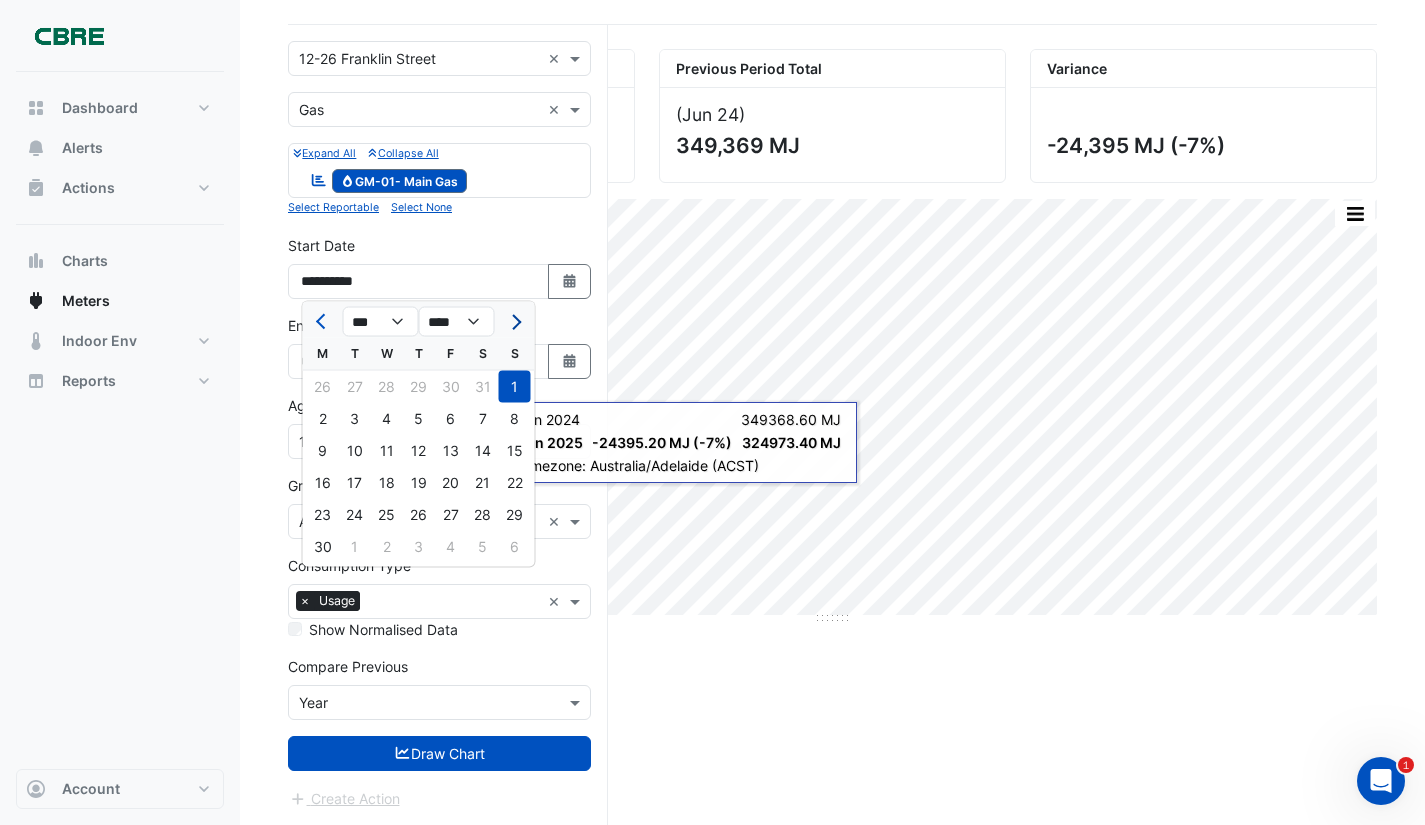 click 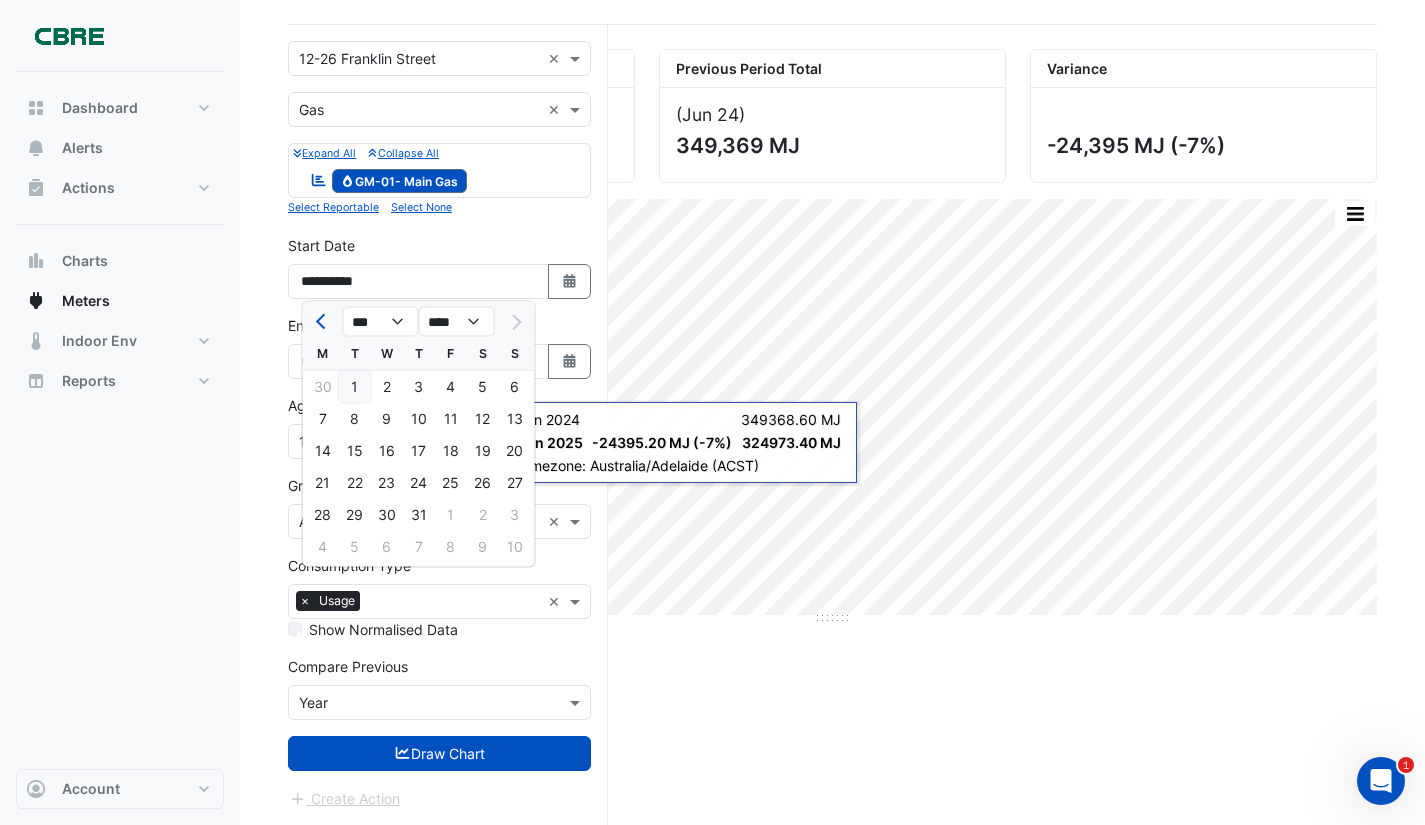 click on "1" 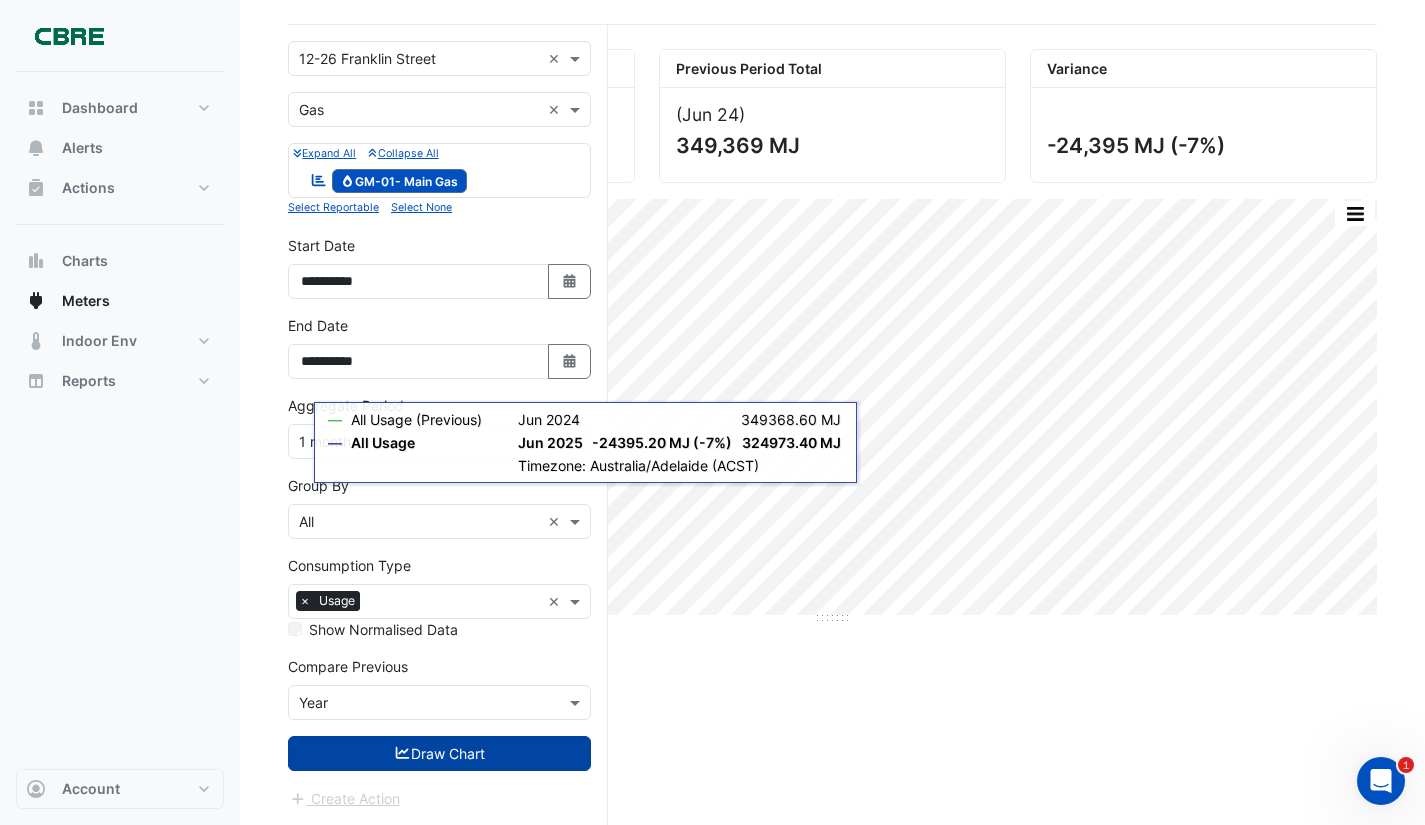 click on "Draw Chart" at bounding box center (439, 753) 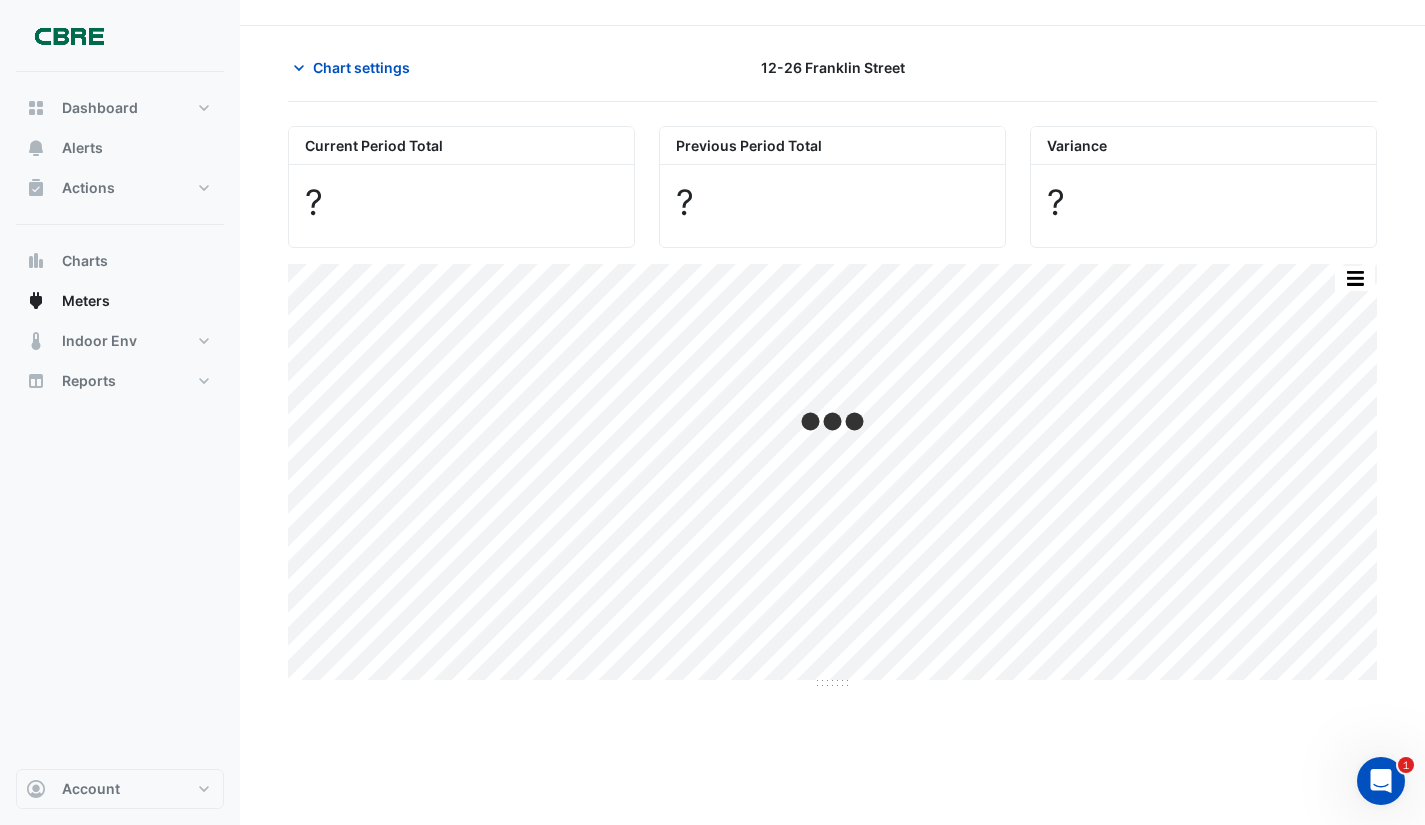 scroll, scrollTop: 0, scrollLeft: 0, axis: both 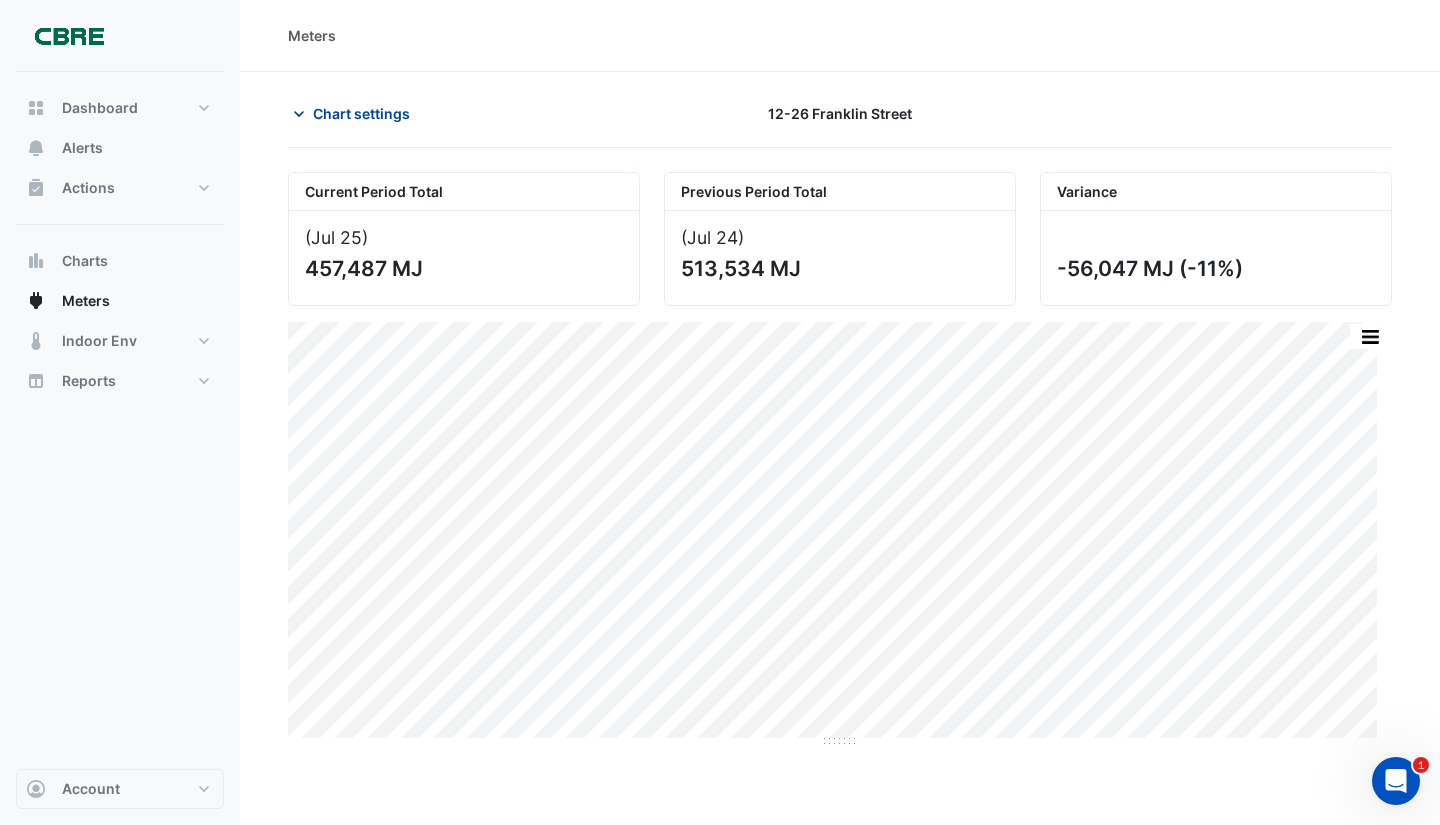 click on "Chart settings" 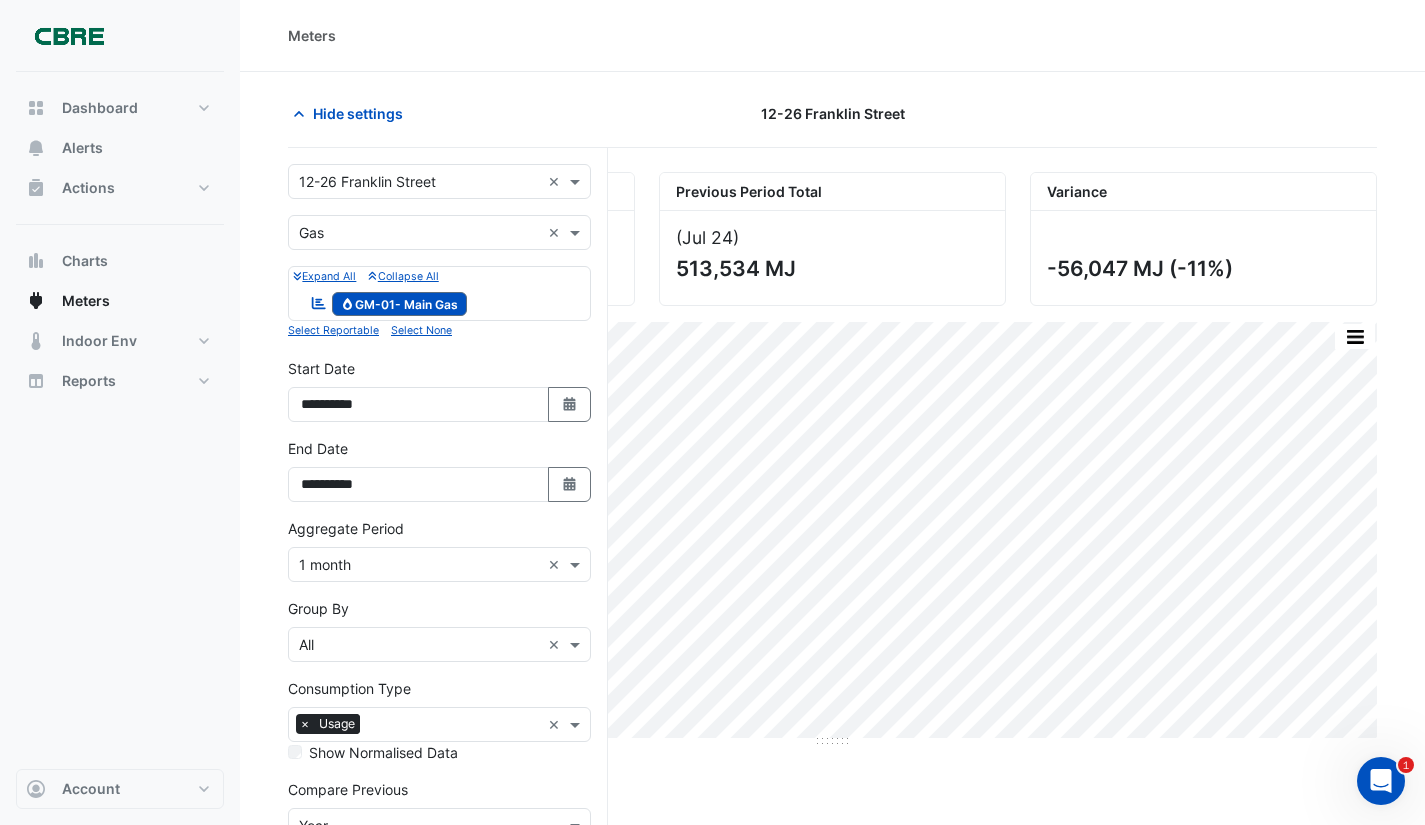 click at bounding box center (419, 233) 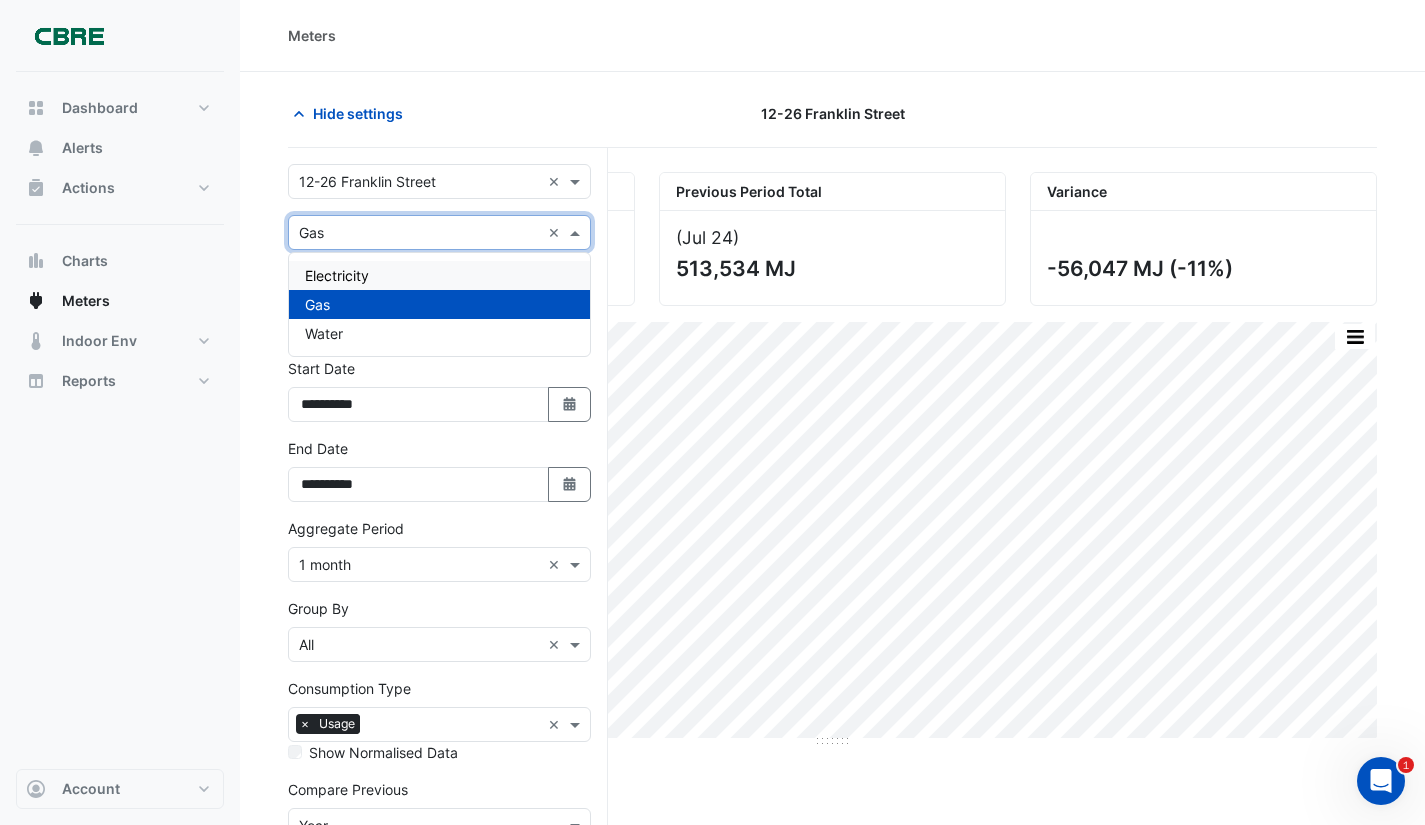 click on "Electricity" at bounding box center [439, 275] 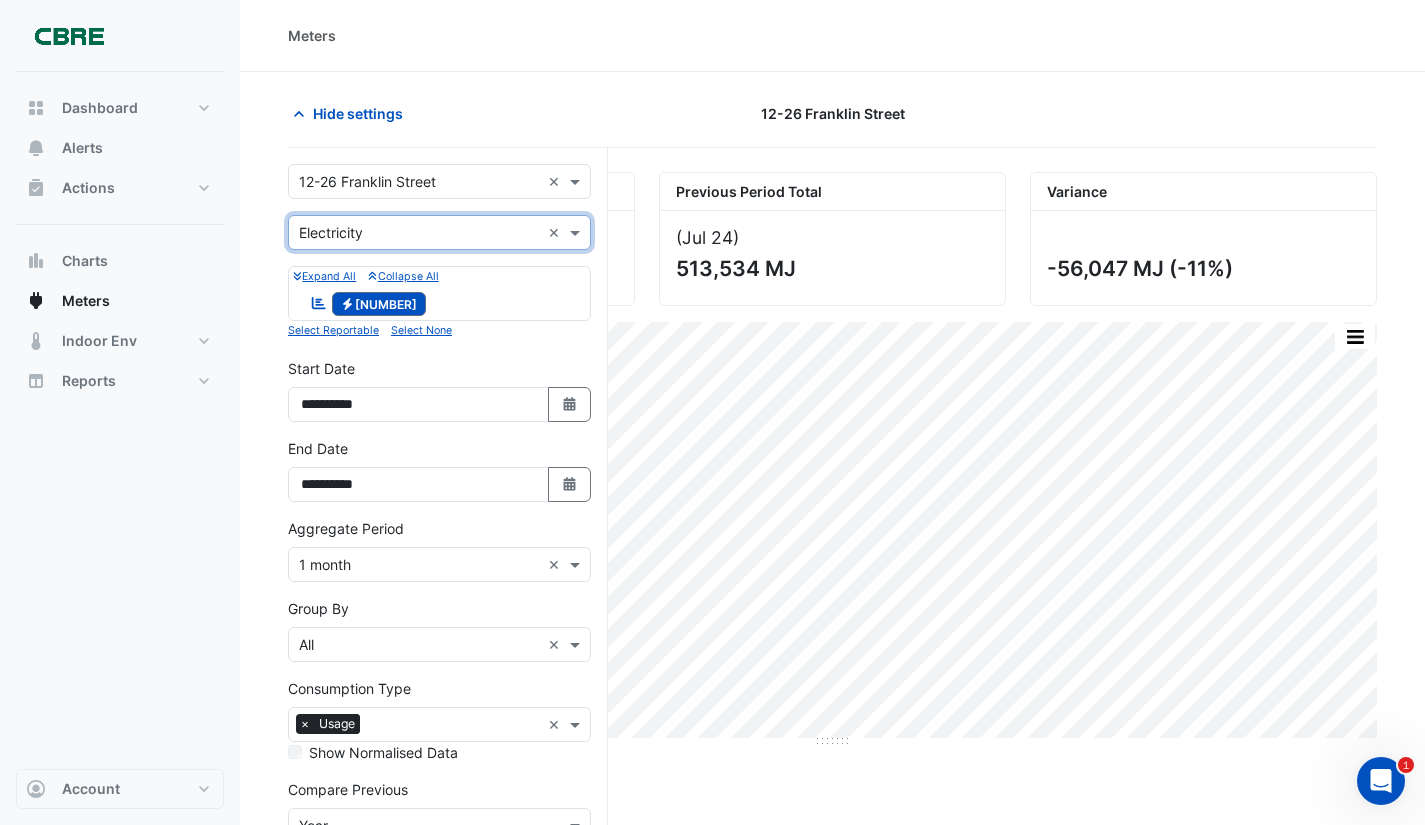 scroll, scrollTop: 123, scrollLeft: 0, axis: vertical 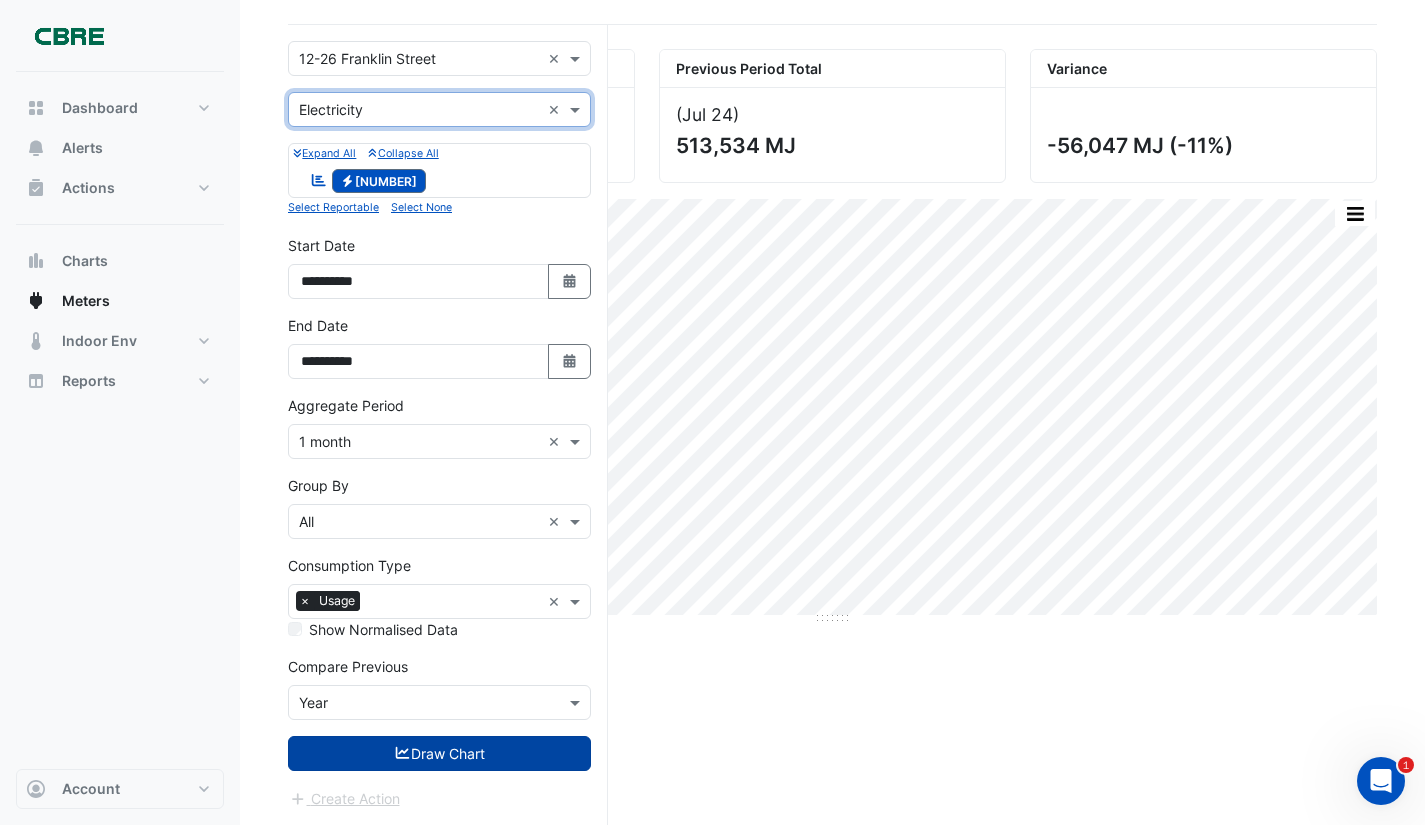 click on "Draw Chart" at bounding box center [439, 753] 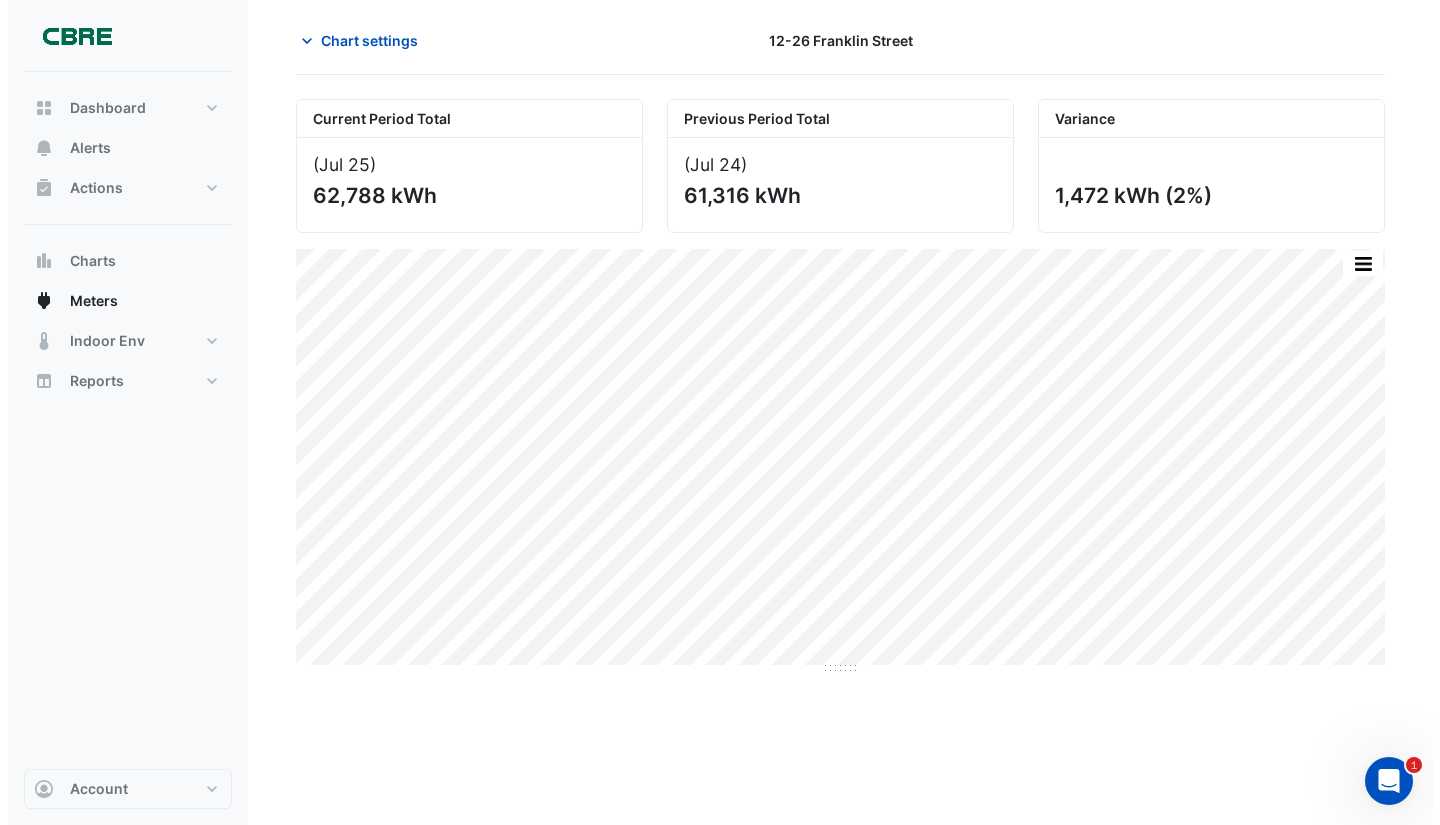 scroll, scrollTop: 0, scrollLeft: 0, axis: both 